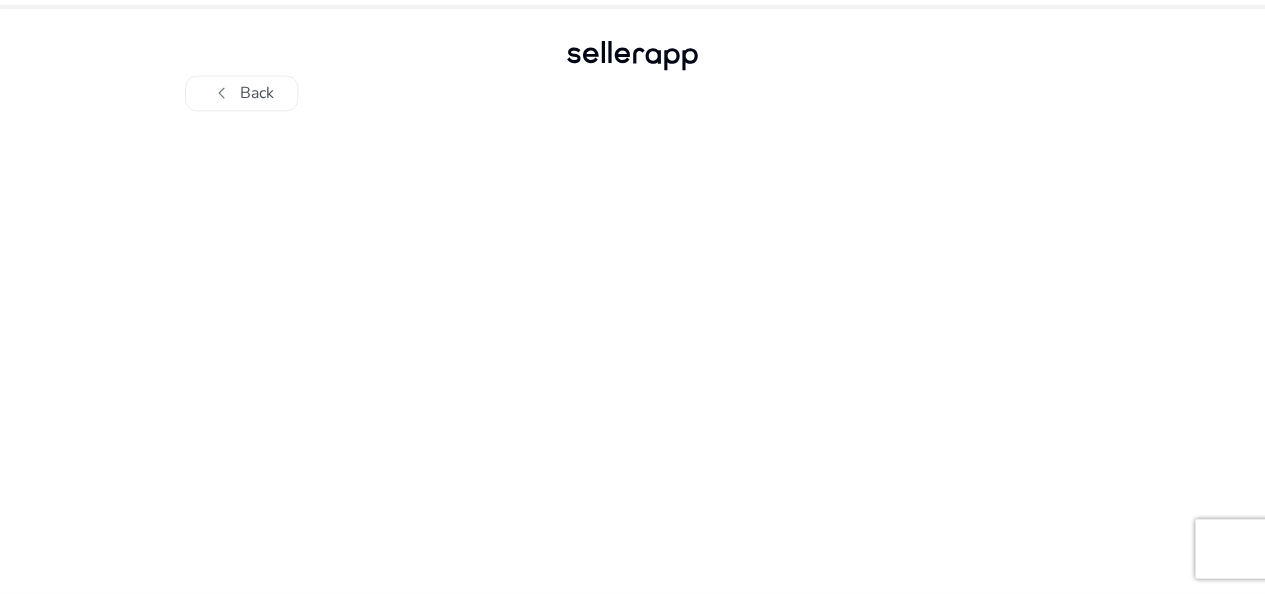 scroll, scrollTop: 0, scrollLeft: 0, axis: both 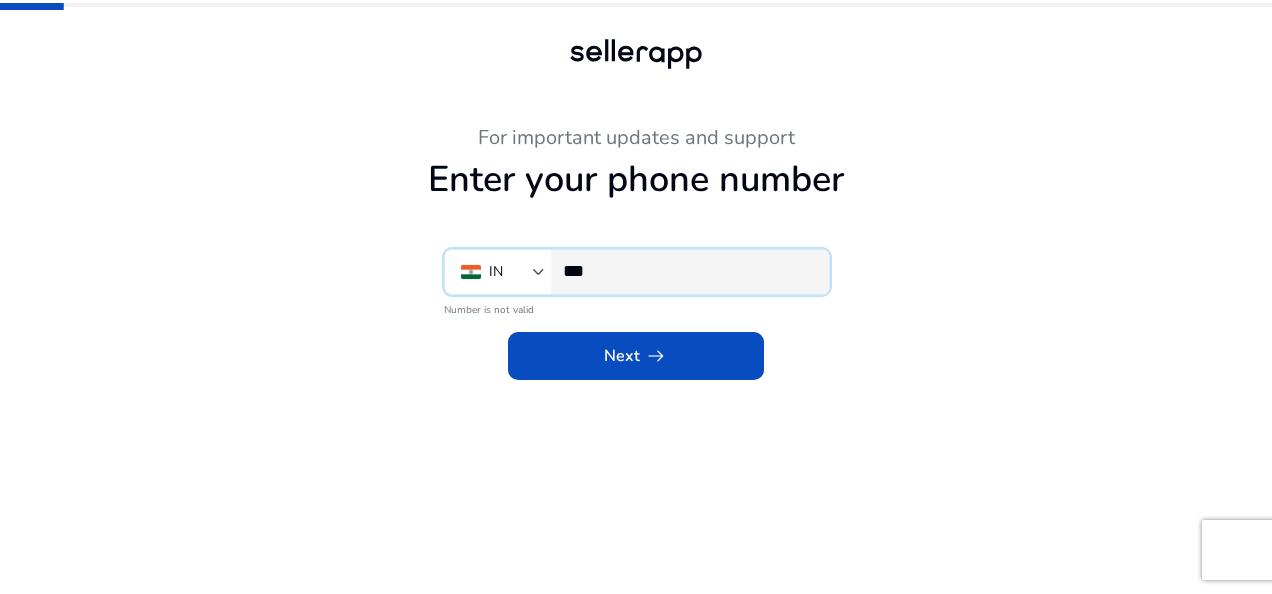 click on "***" at bounding box center [688, 271] 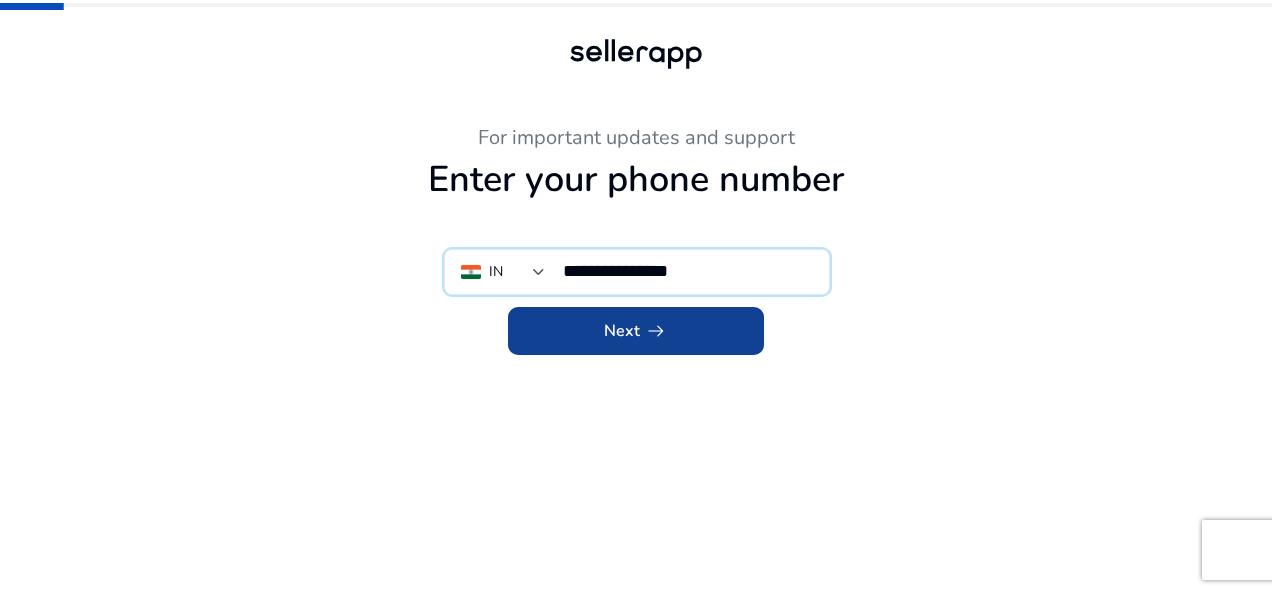 type on "**********" 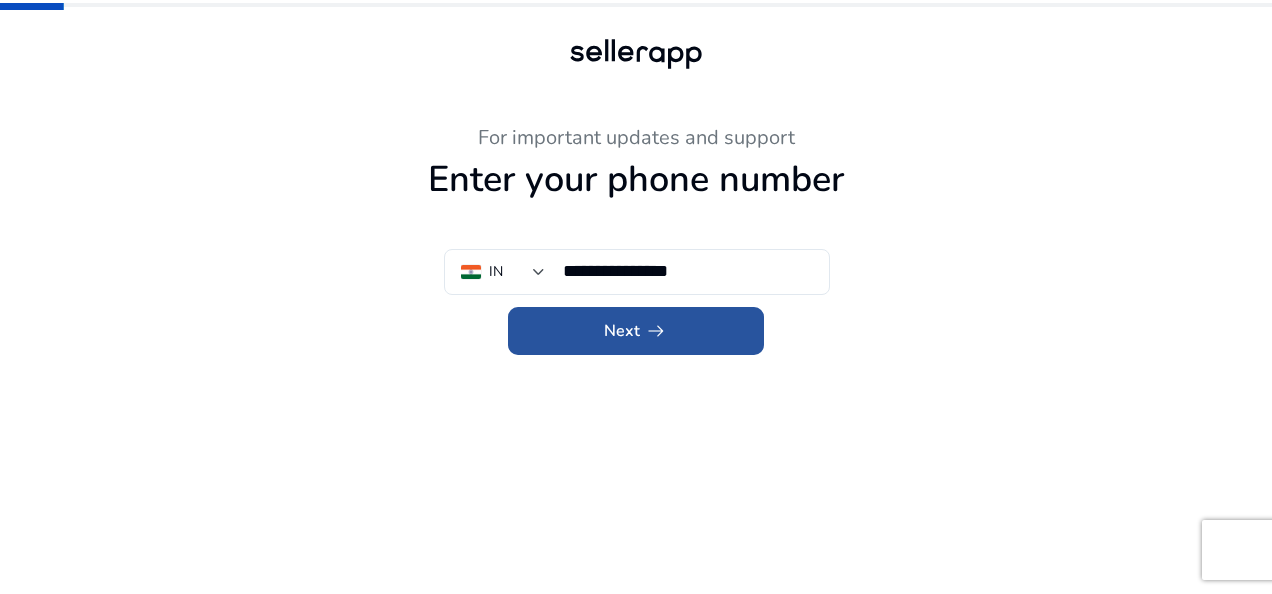 click 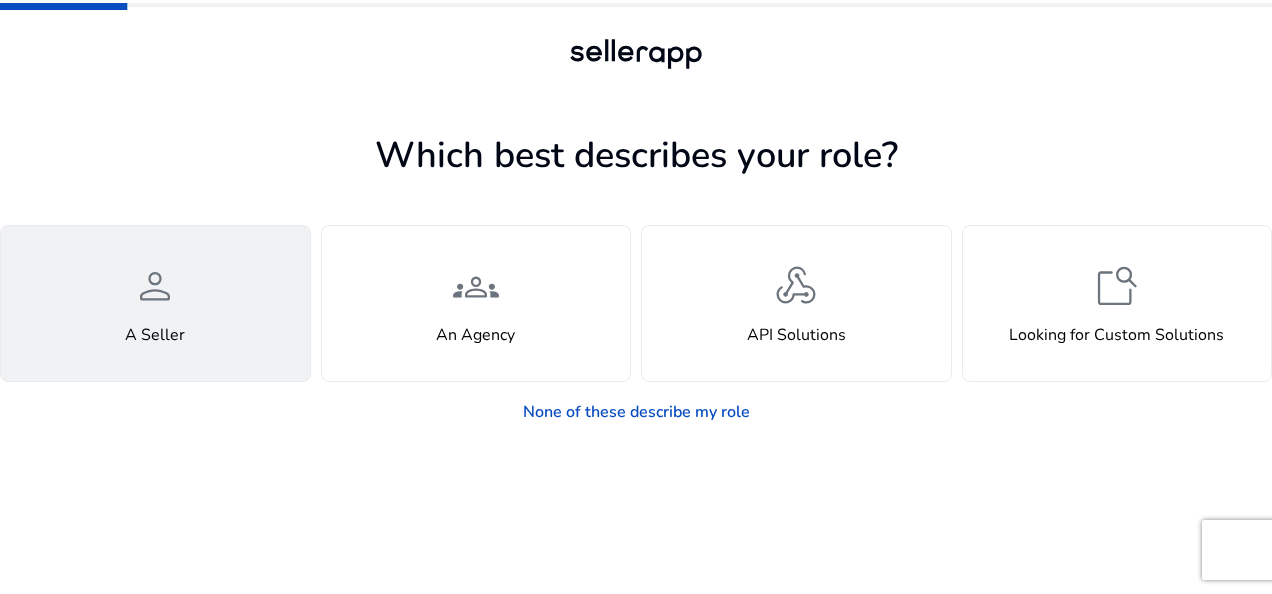 click on "person  A Seller" 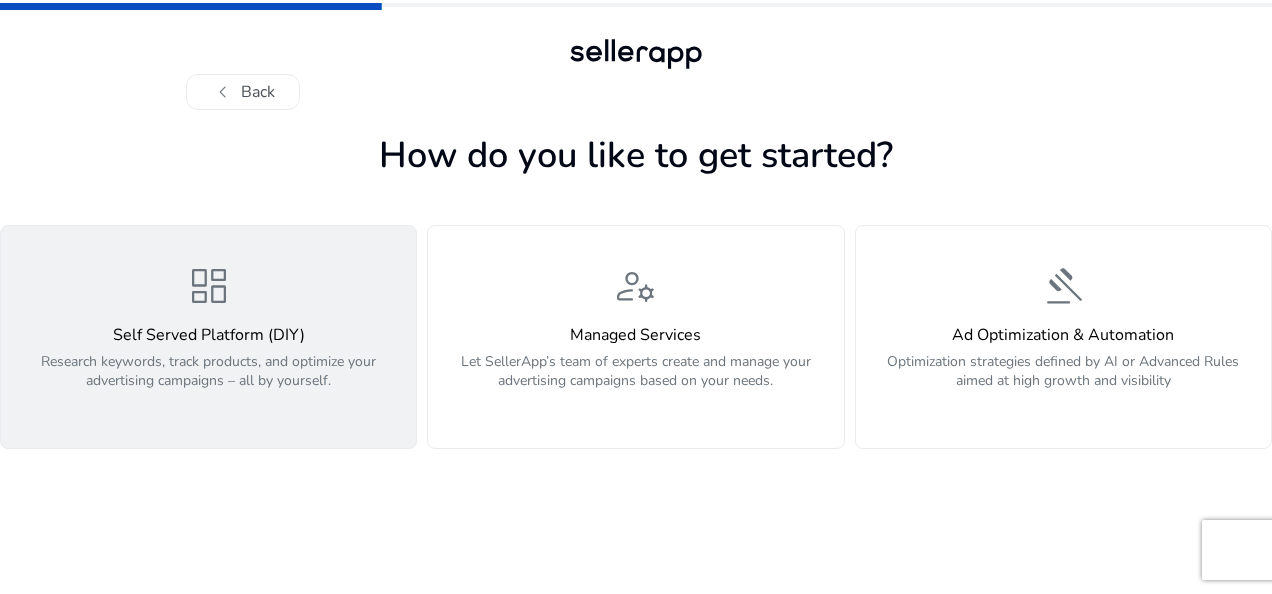 click on "dashboard  Self Served Platform (DIY)  Research keywords, track products, and optimize your advertising campaigns – all by yourself." 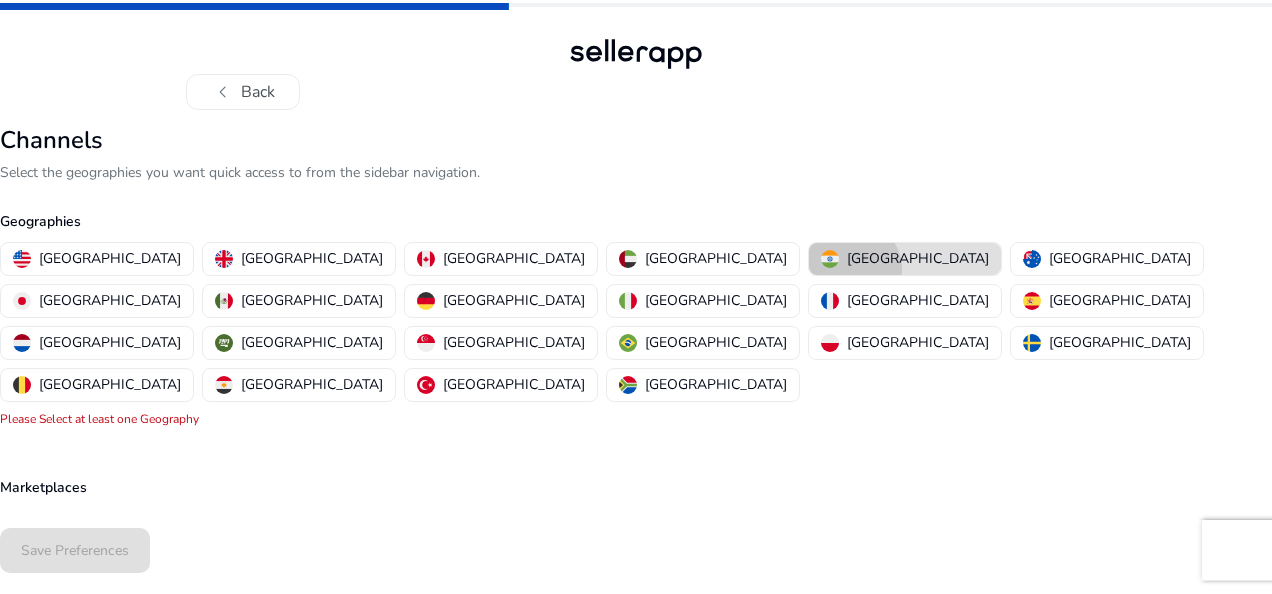 click on "India" at bounding box center [905, 259] 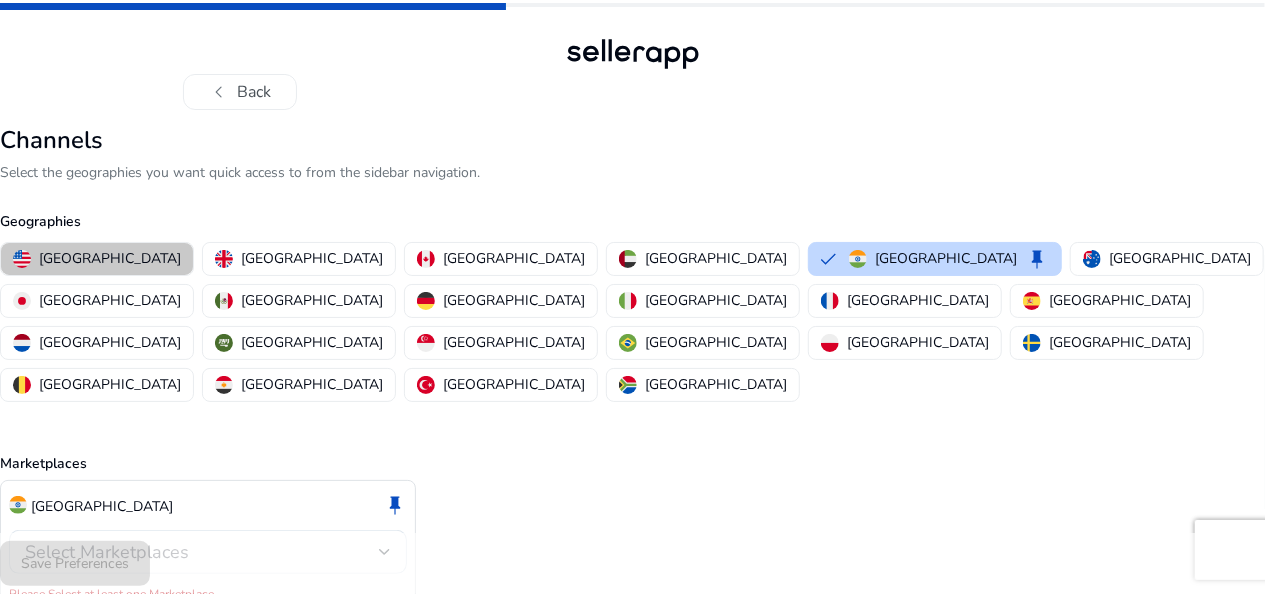 click on "United States" at bounding box center (110, 258) 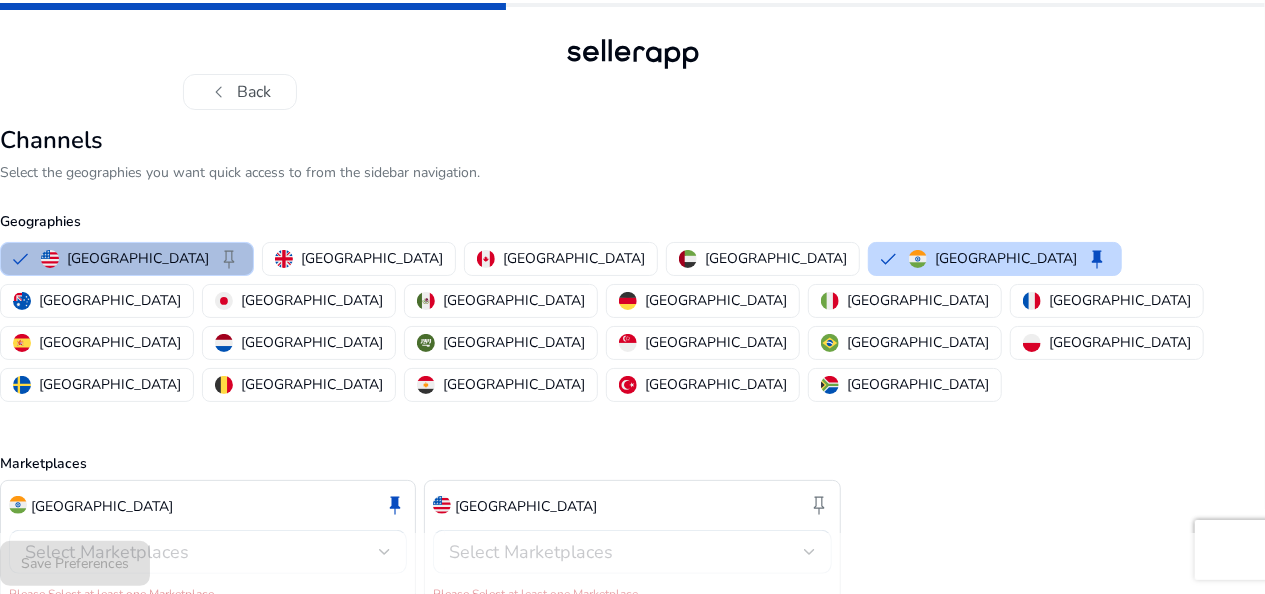 type 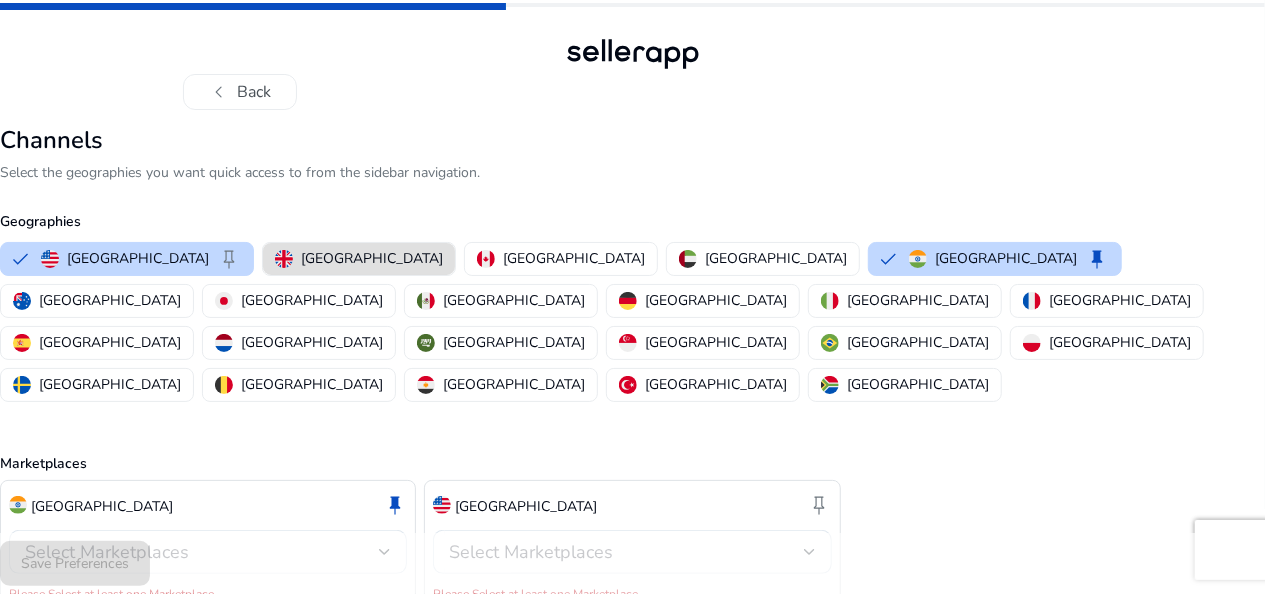 type 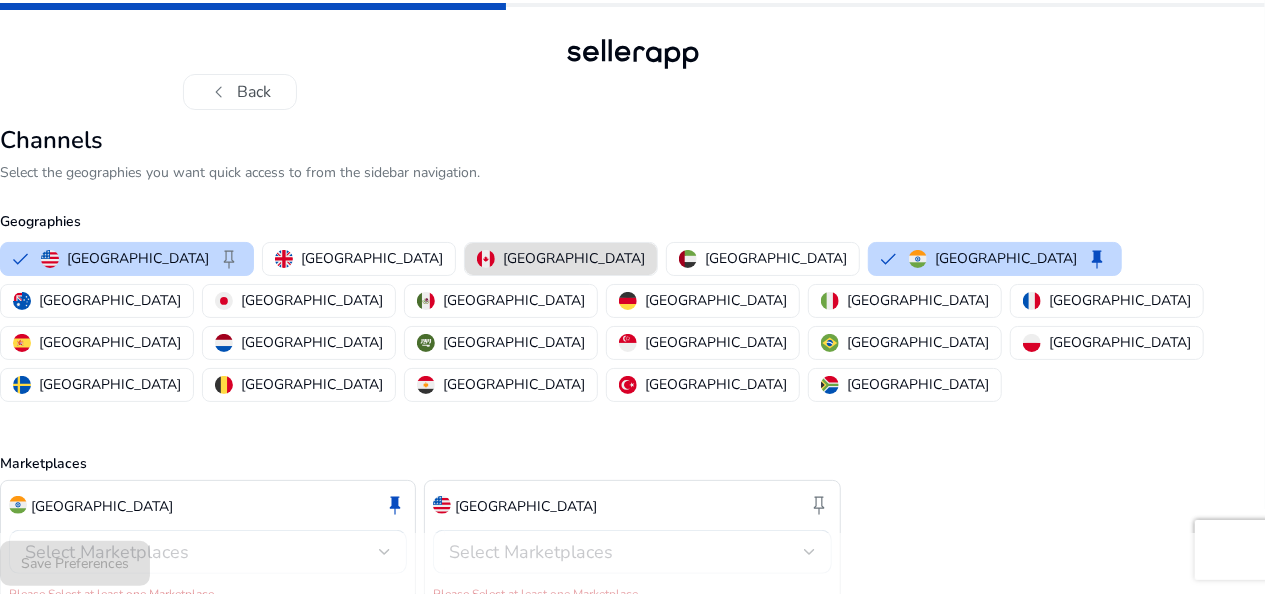 type 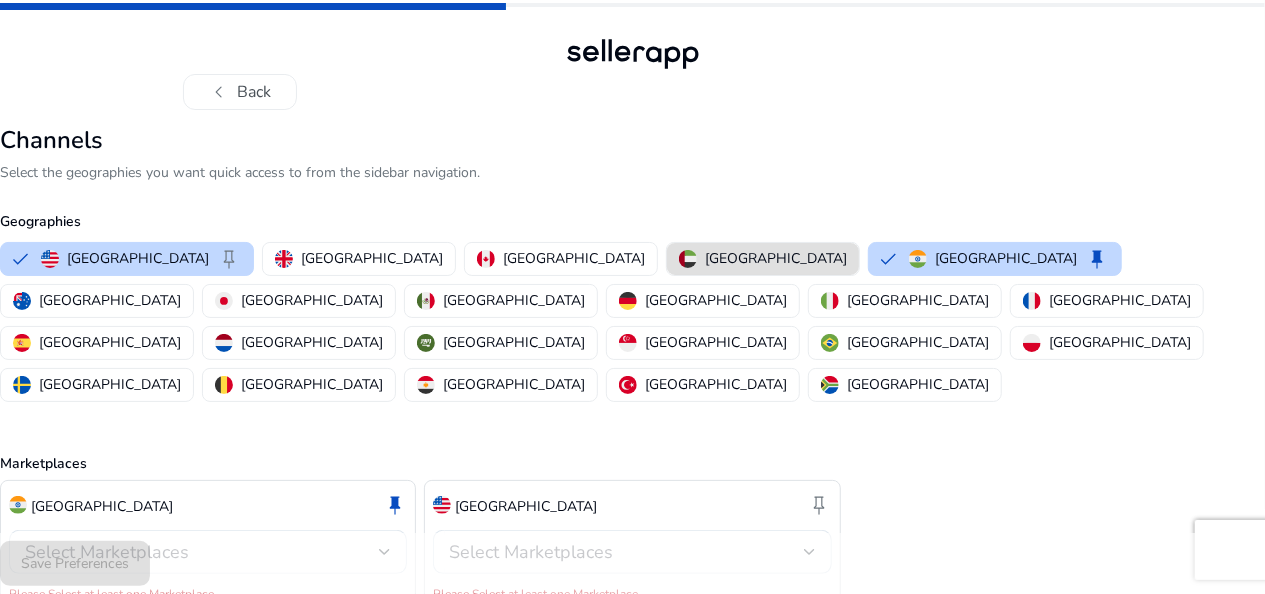 type 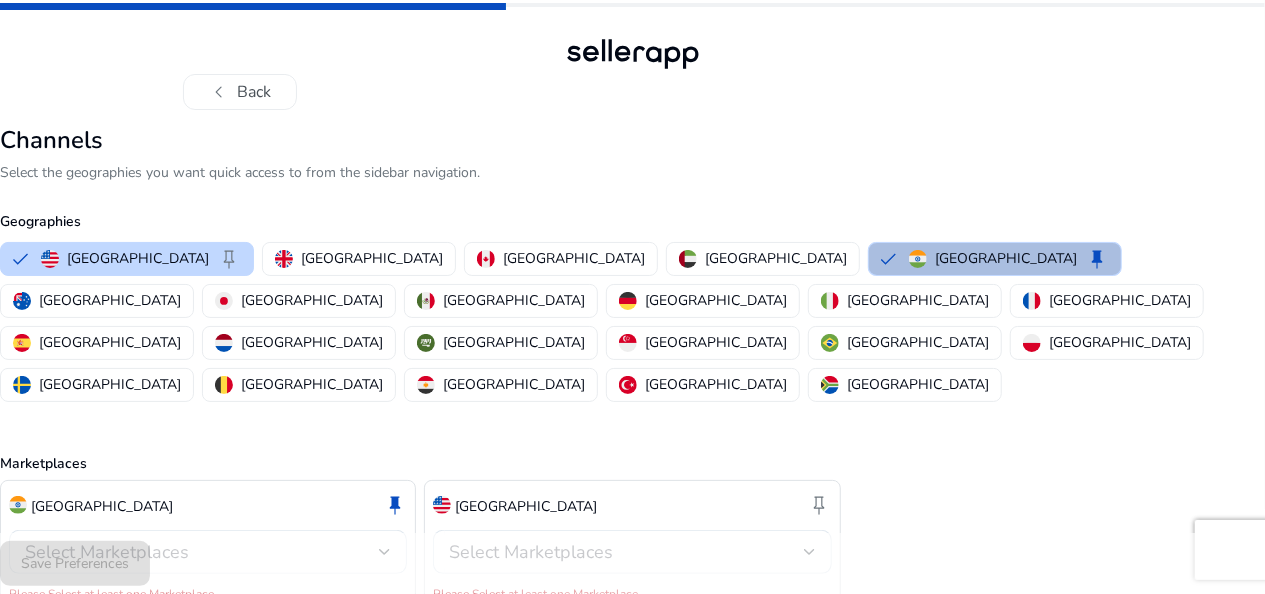 type 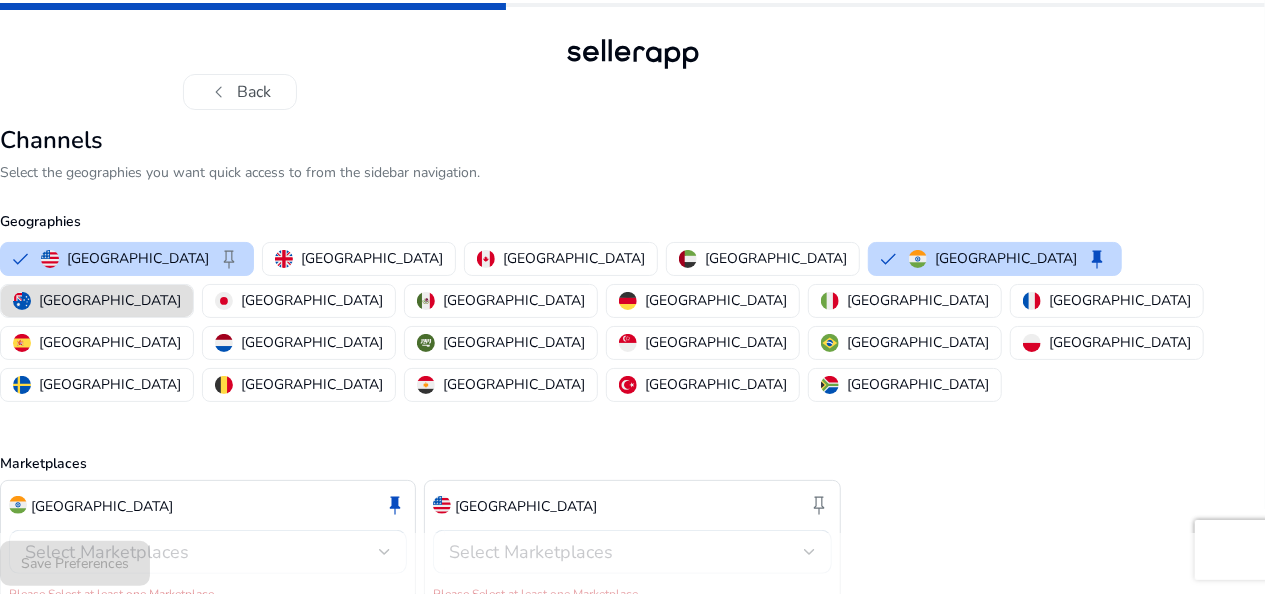 type 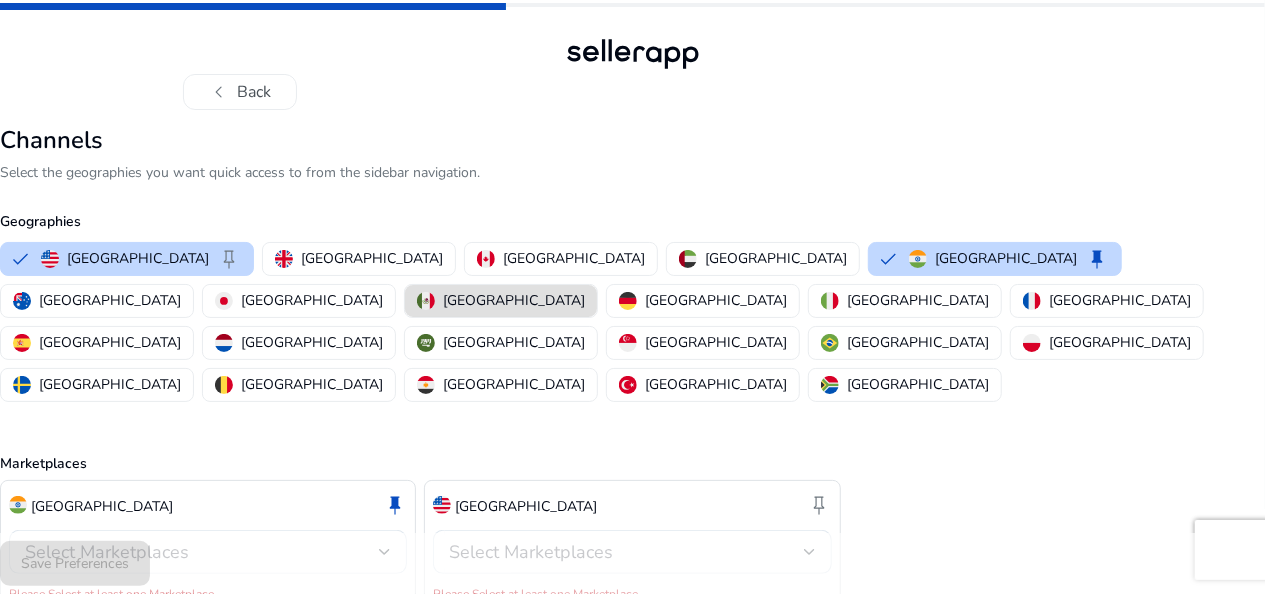 type 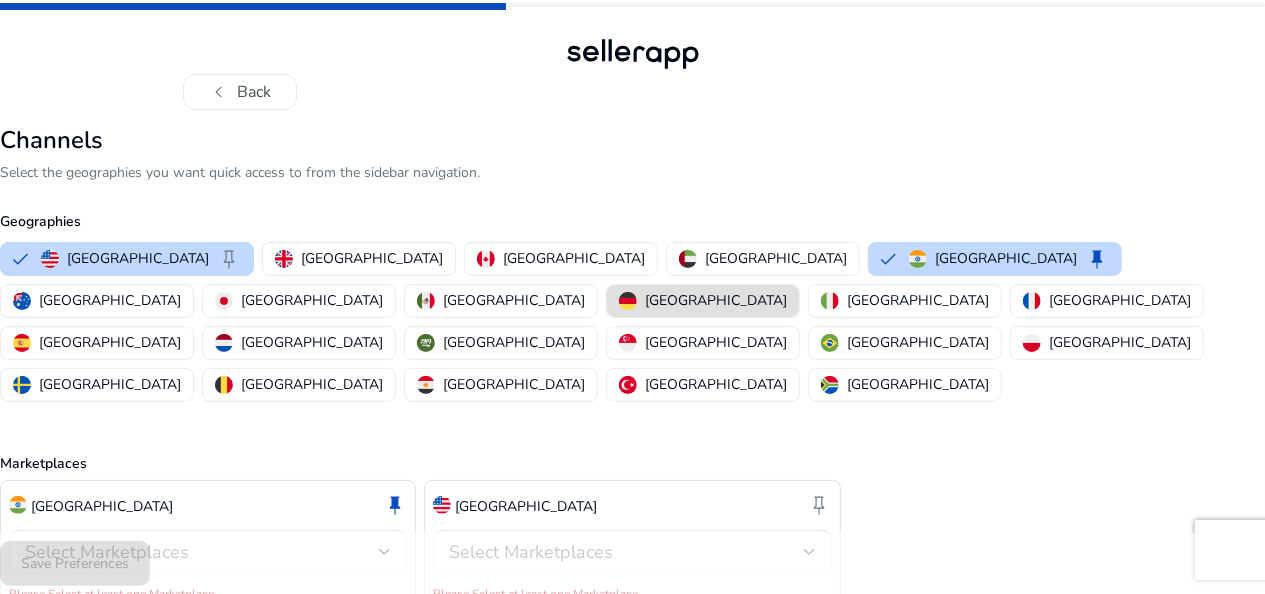 type 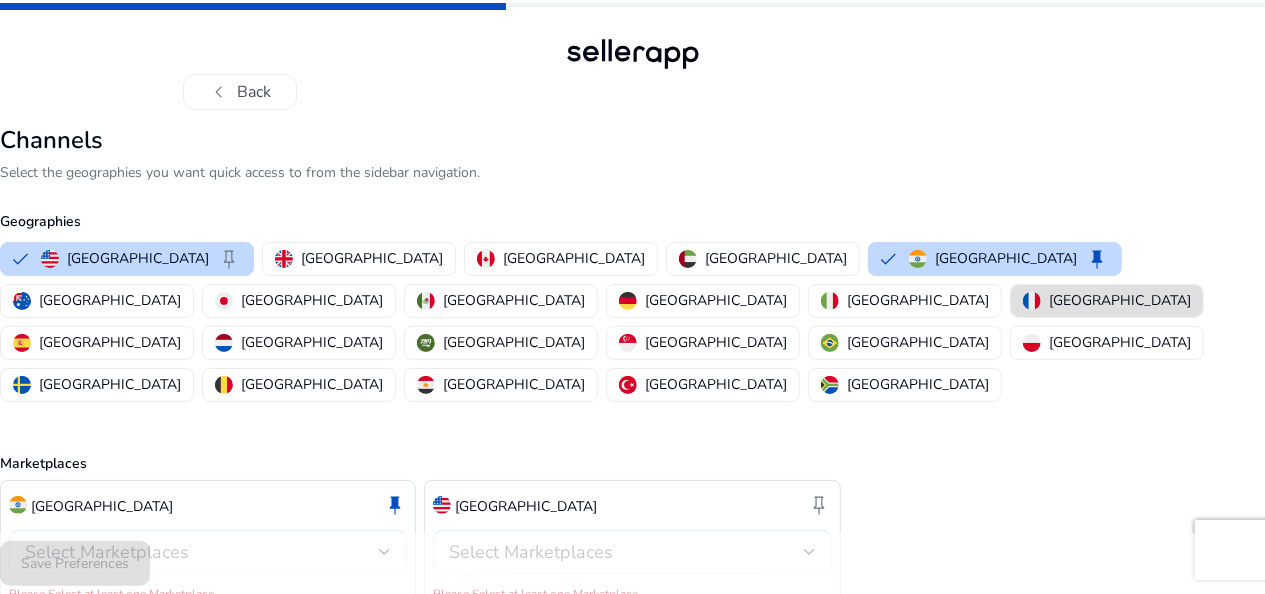 type 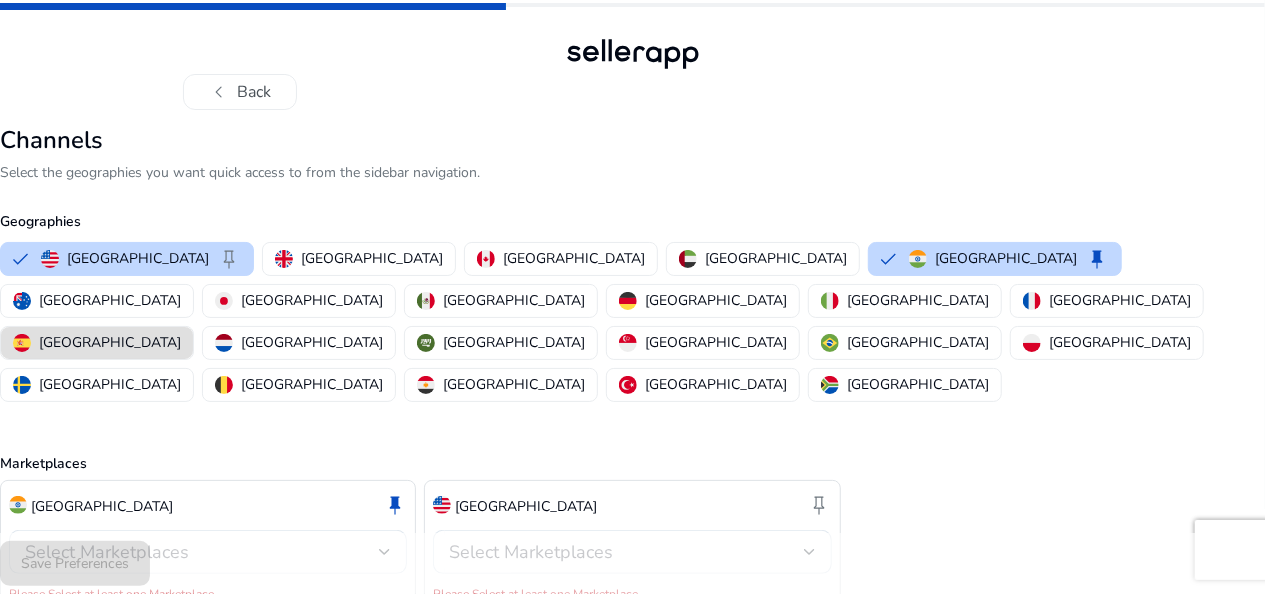 type 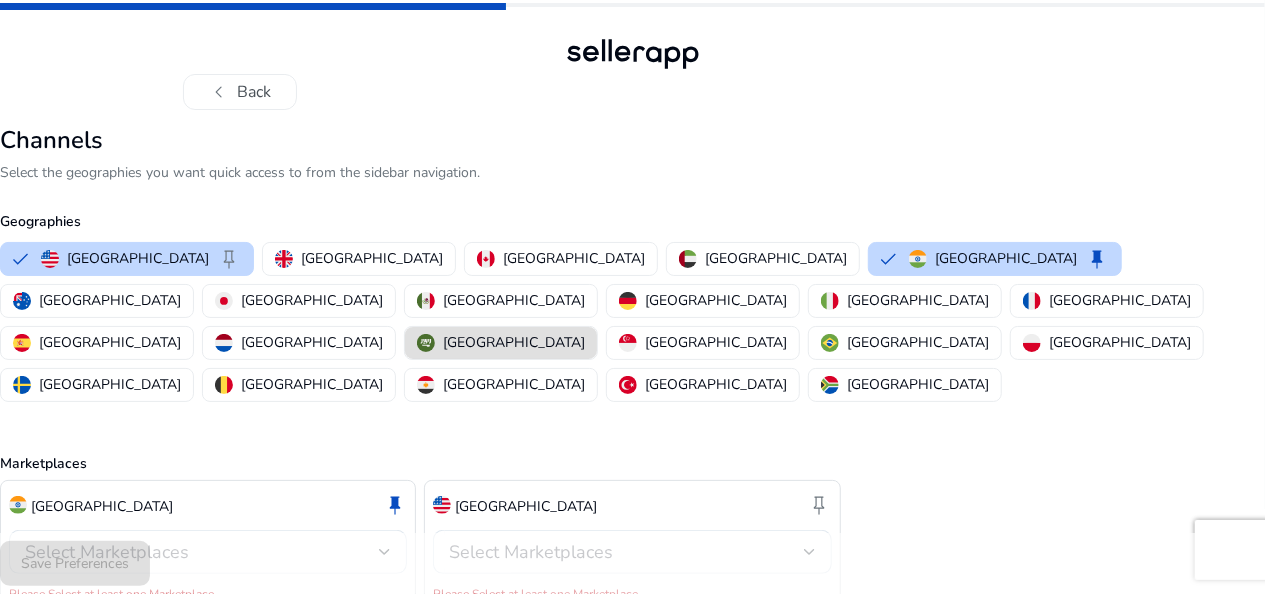 type 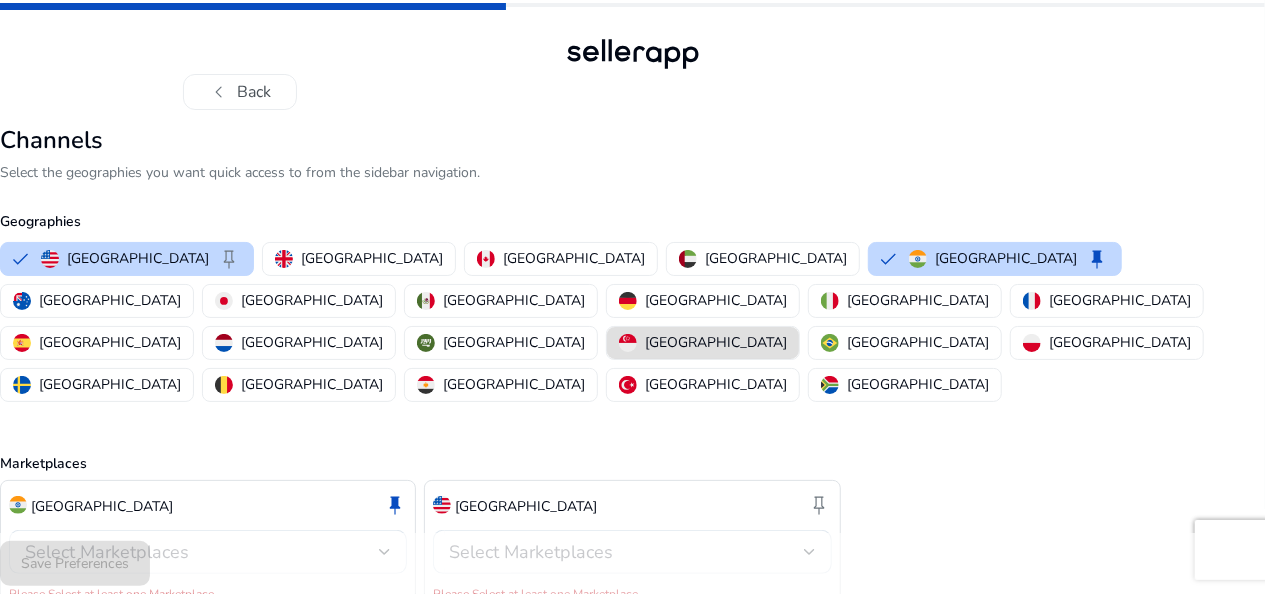 type 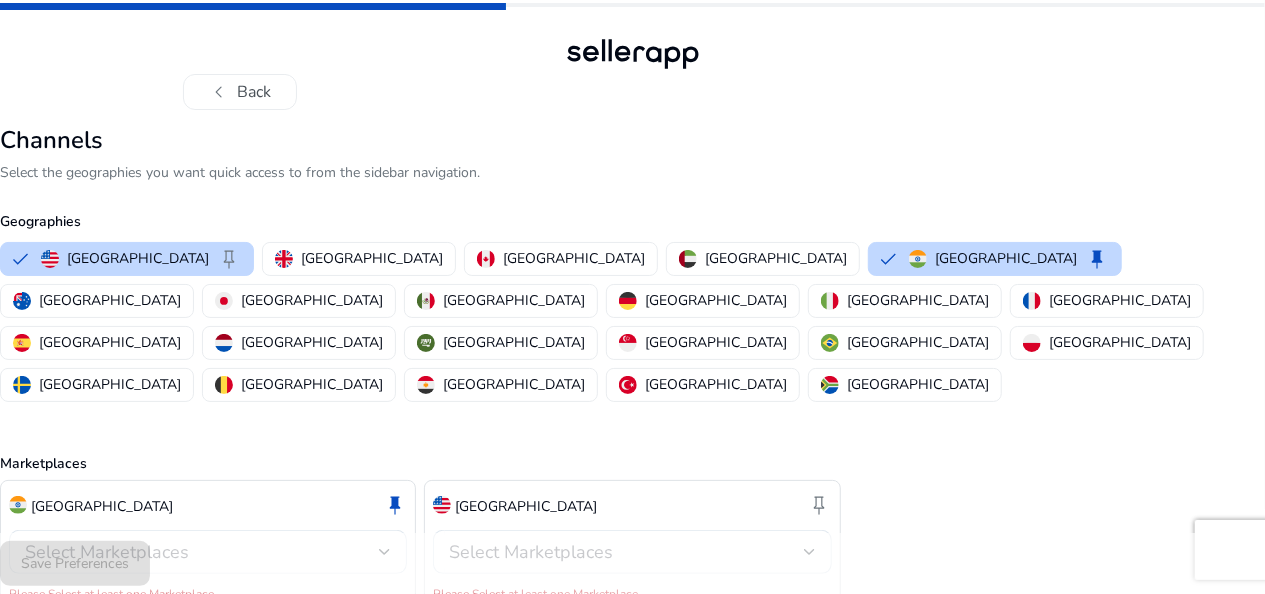click on "chevron_left   Back" 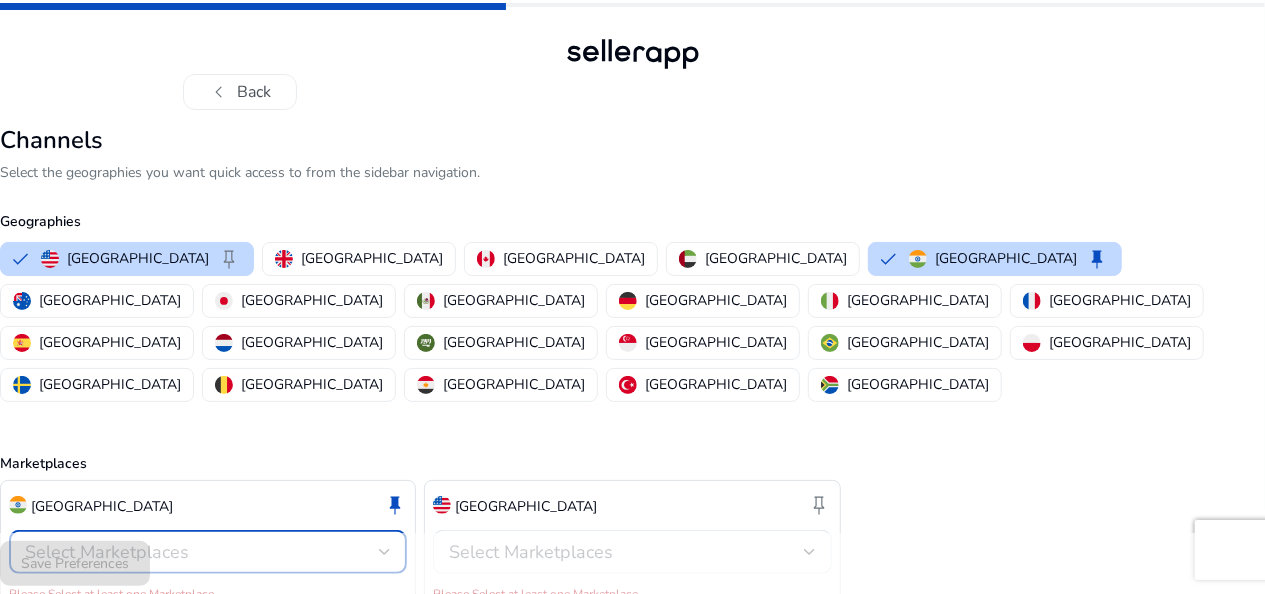 click on "Select Marketplaces" at bounding box center [202, 552] 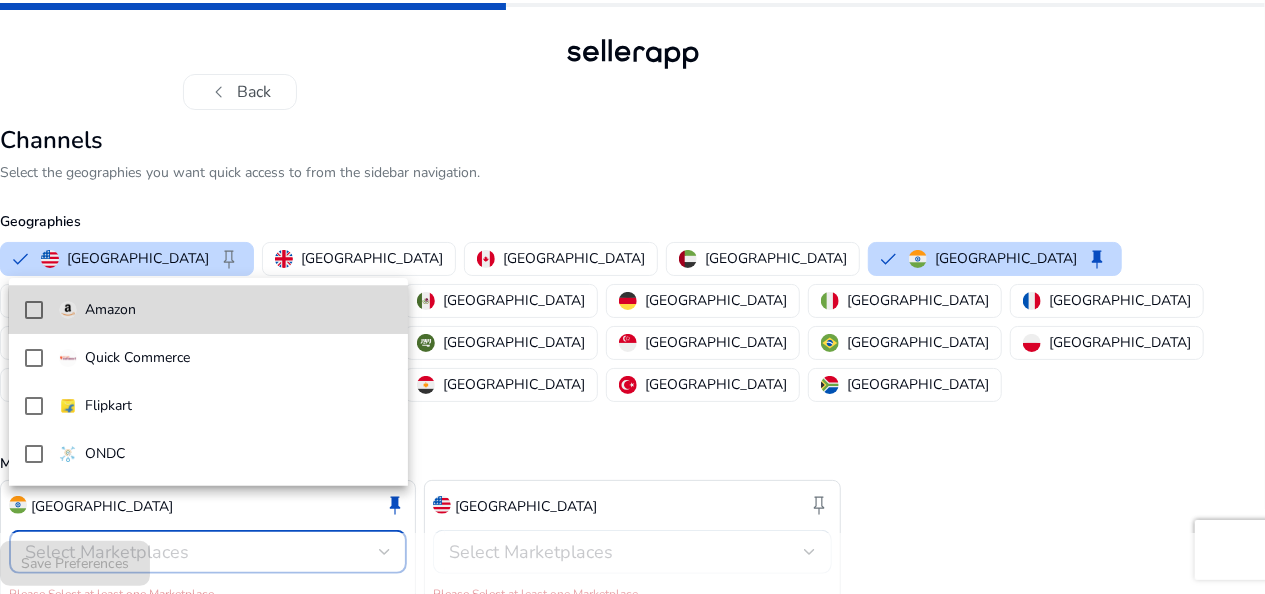 click on "Amazon" at bounding box center [225, 310] 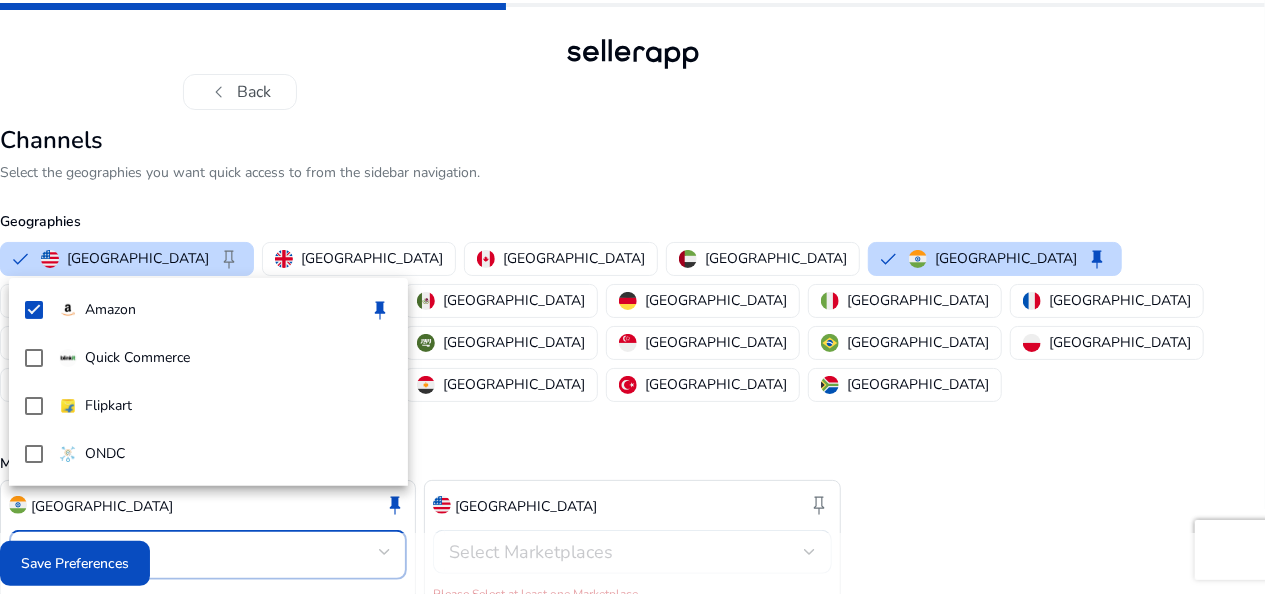 click at bounding box center [632, 297] 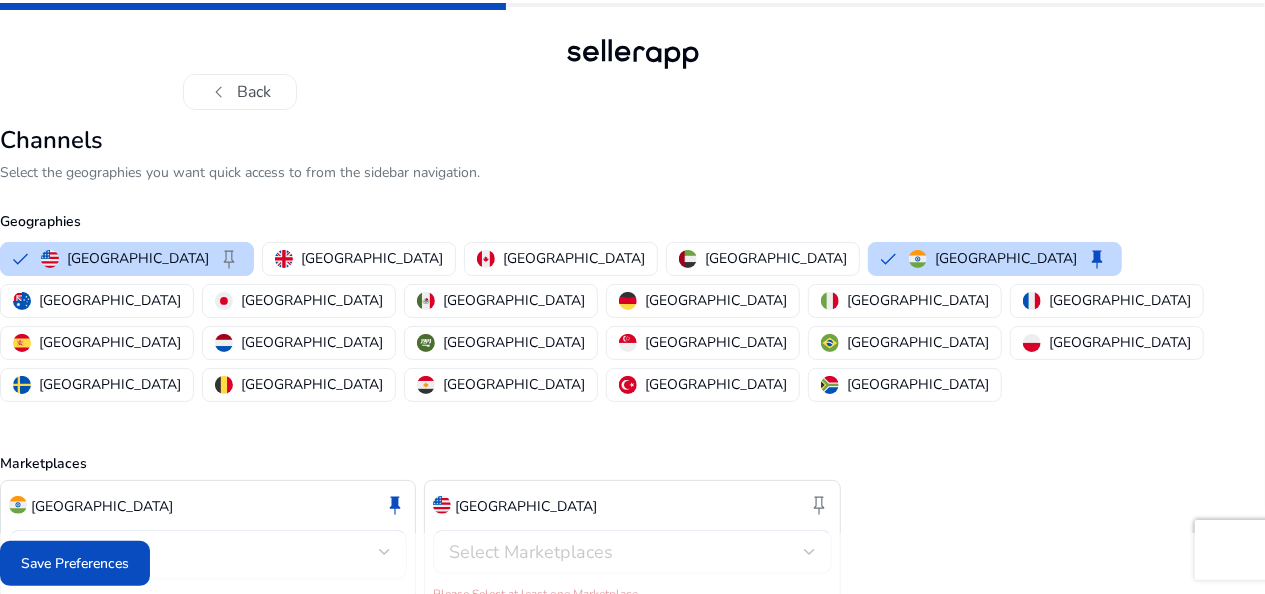 click on "Select Marketplaces" at bounding box center [531, 552] 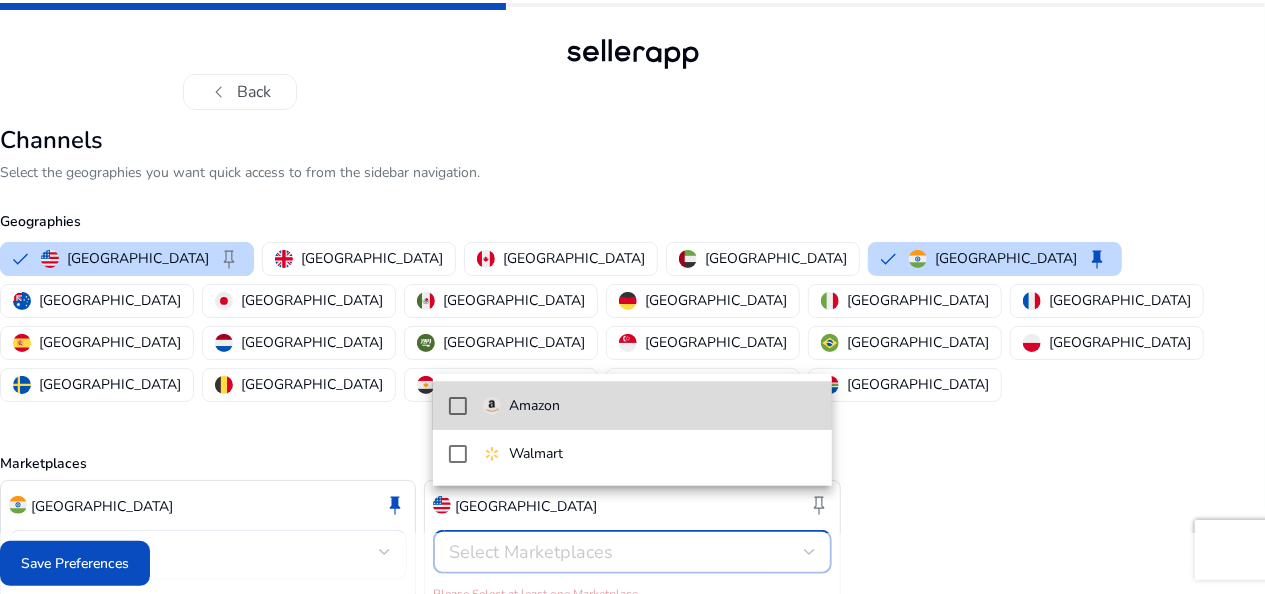 click on "Amazon" at bounding box center (534, 406) 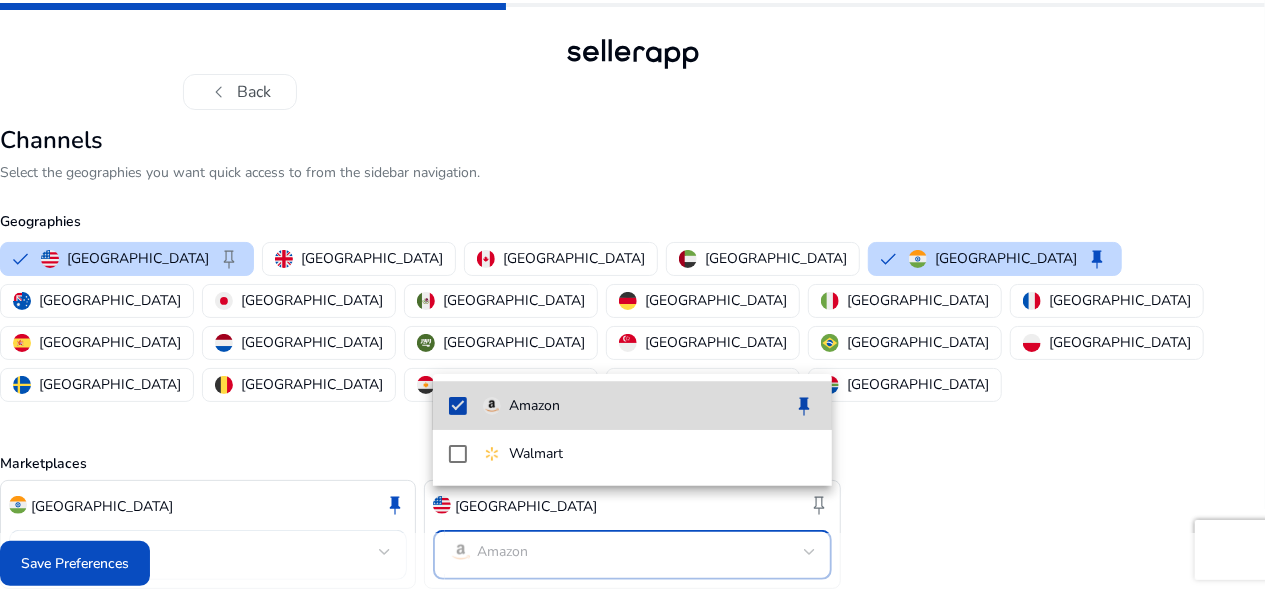 click on "Amazon" at bounding box center [521, 406] 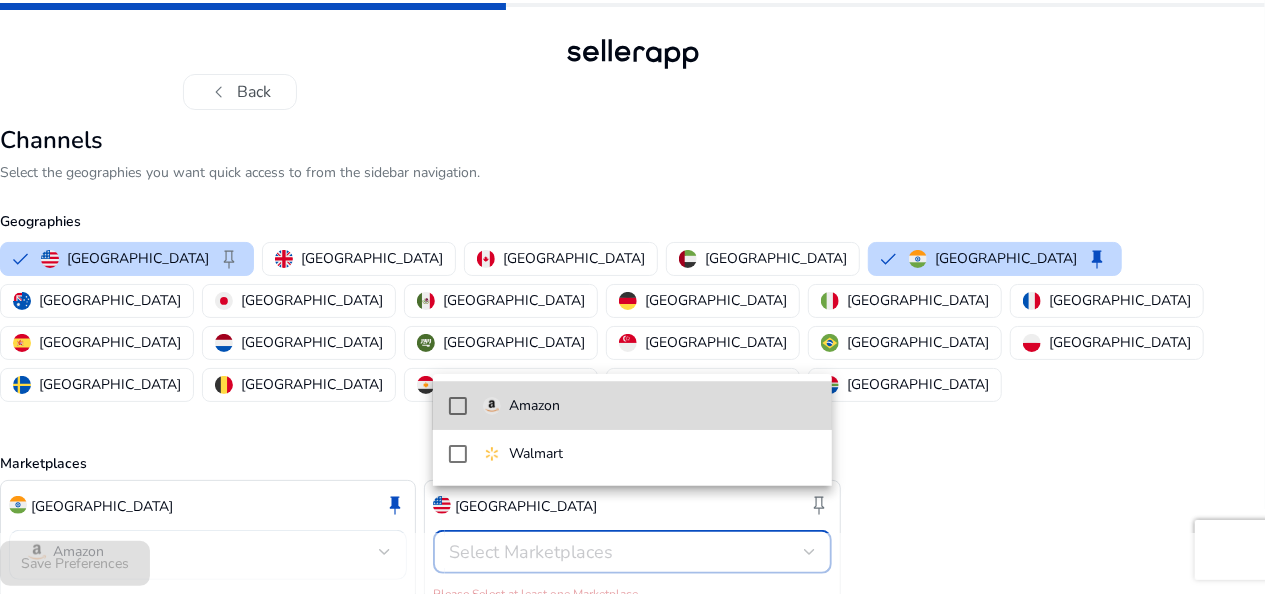 click on "Amazon" at bounding box center [521, 406] 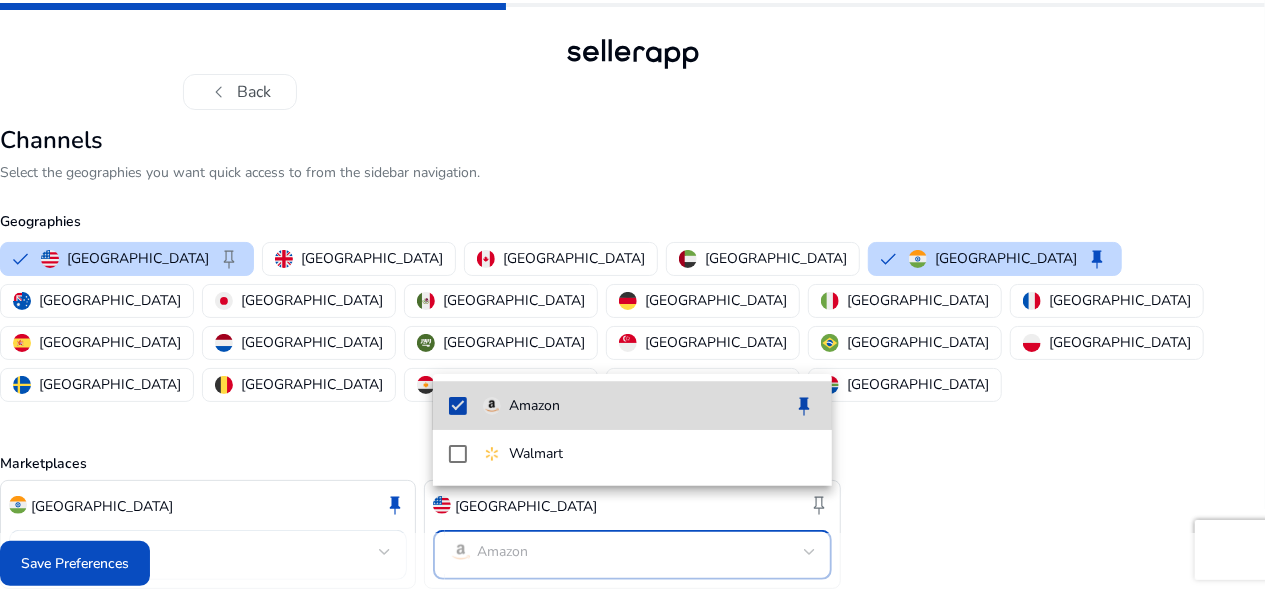click on "Amazon" at bounding box center (521, 406) 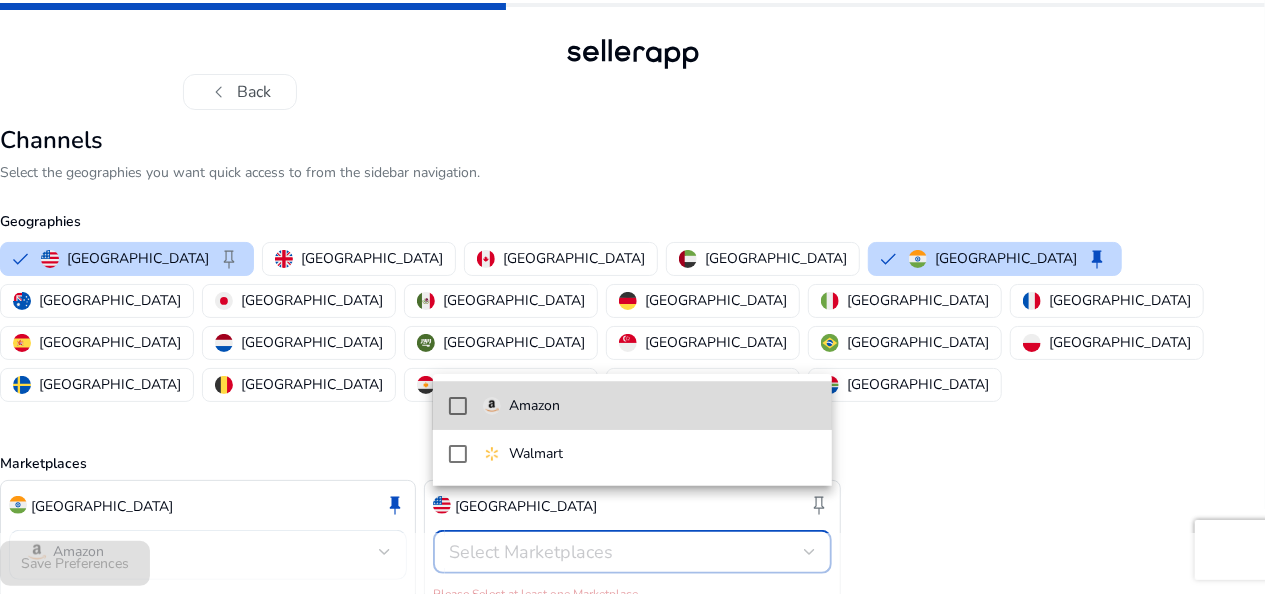 click on "Amazon" at bounding box center (521, 406) 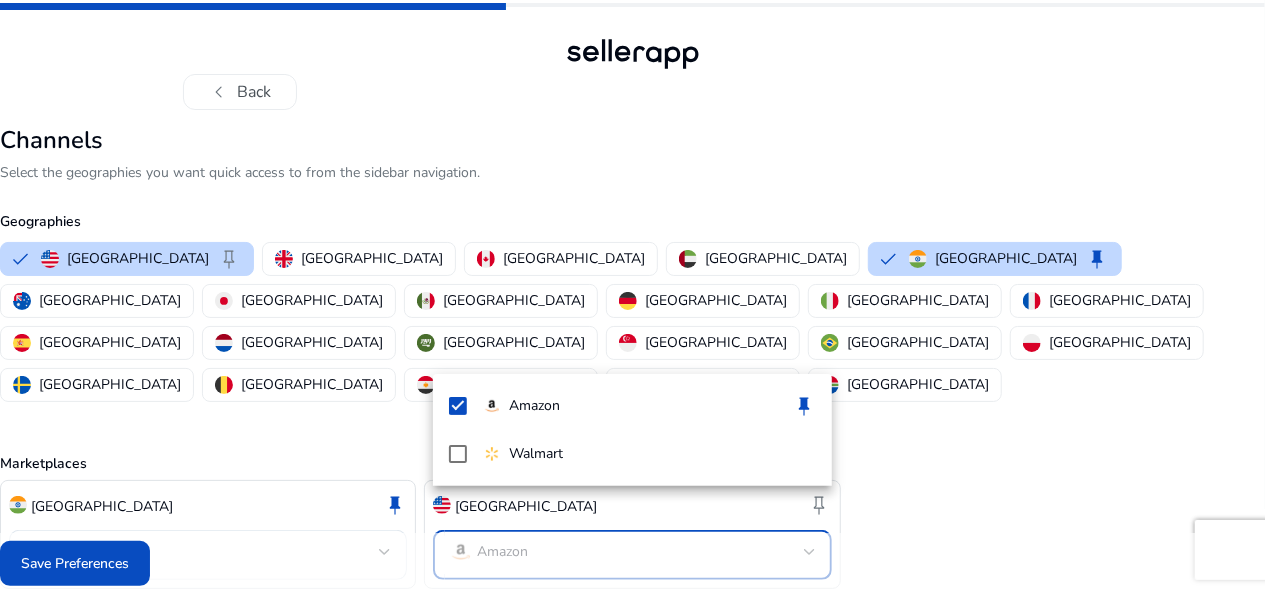 click at bounding box center (632, 297) 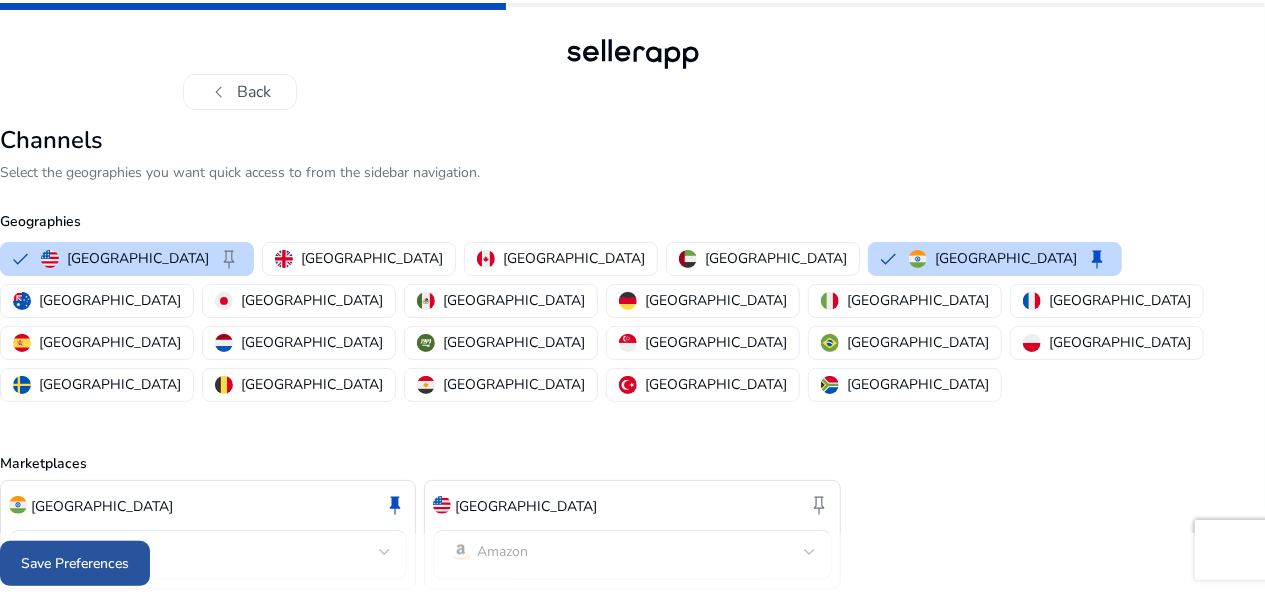 click on "Save Preferences" 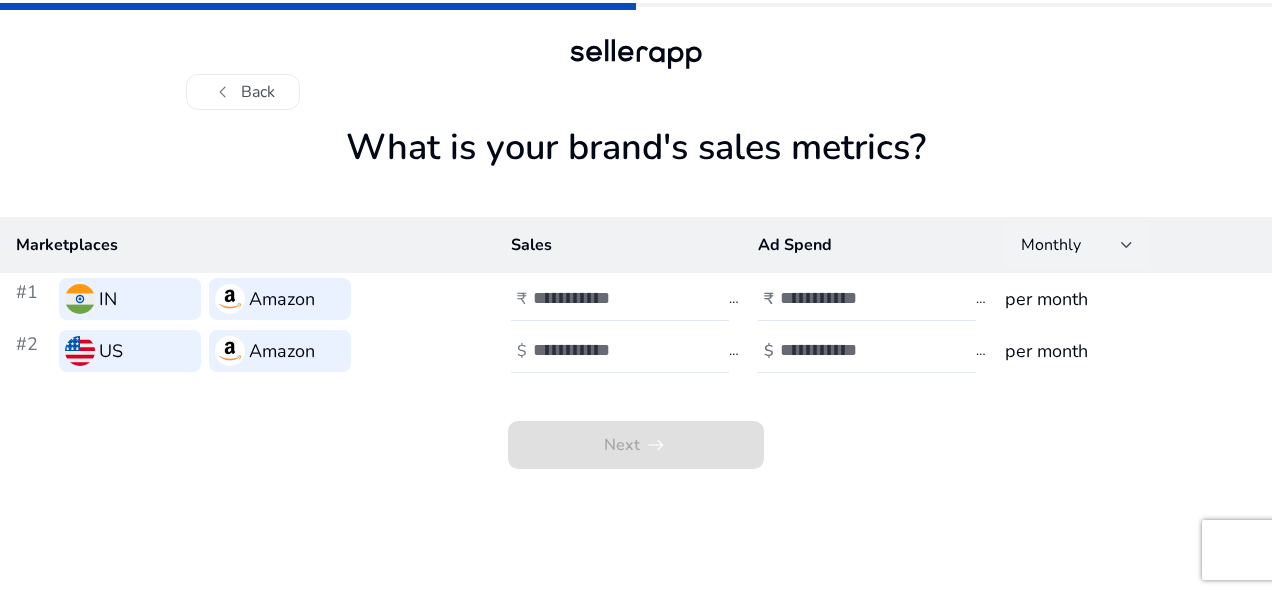 click on "Monthly" at bounding box center [1071, 245] 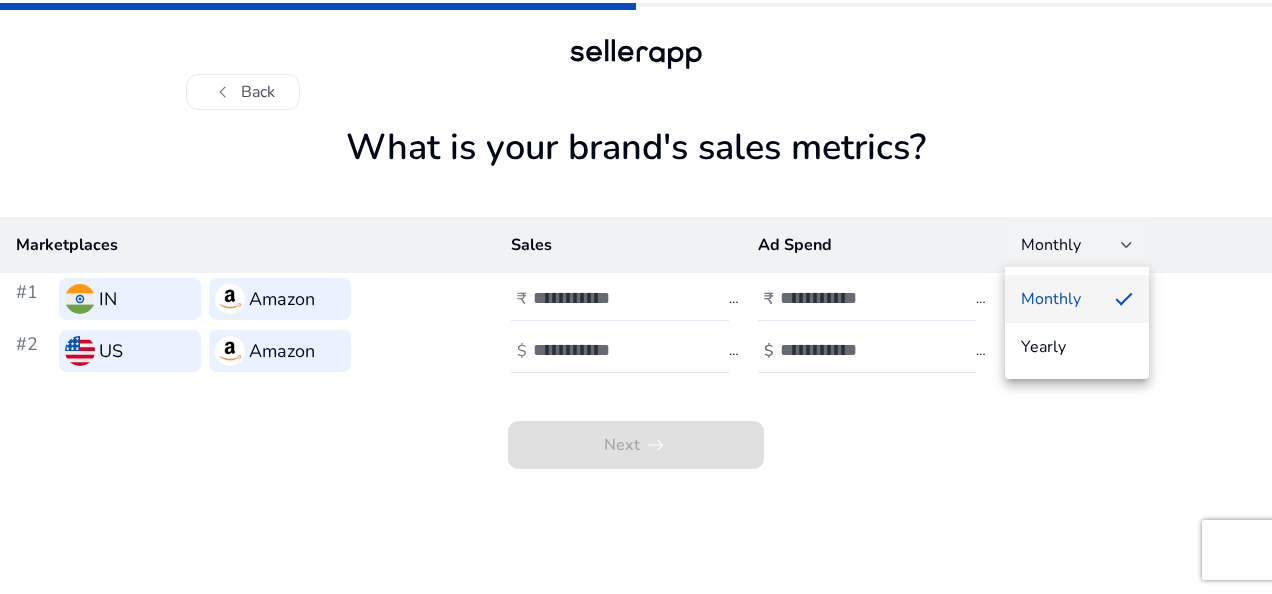 click at bounding box center (636, 297) 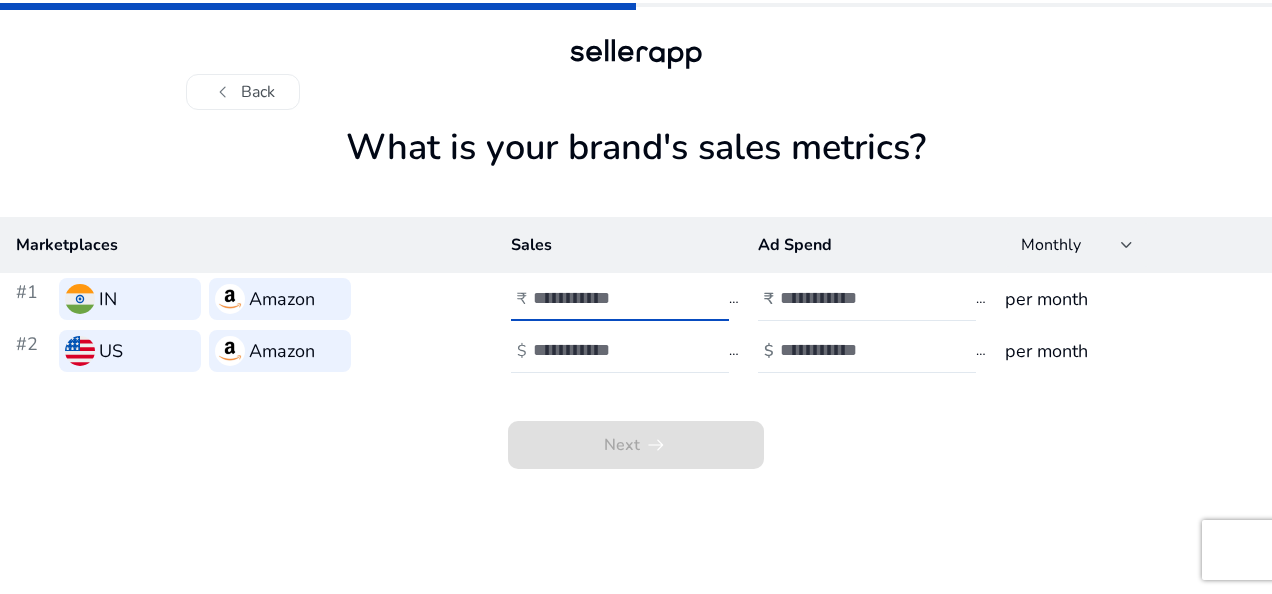 click at bounding box center (600, 298) 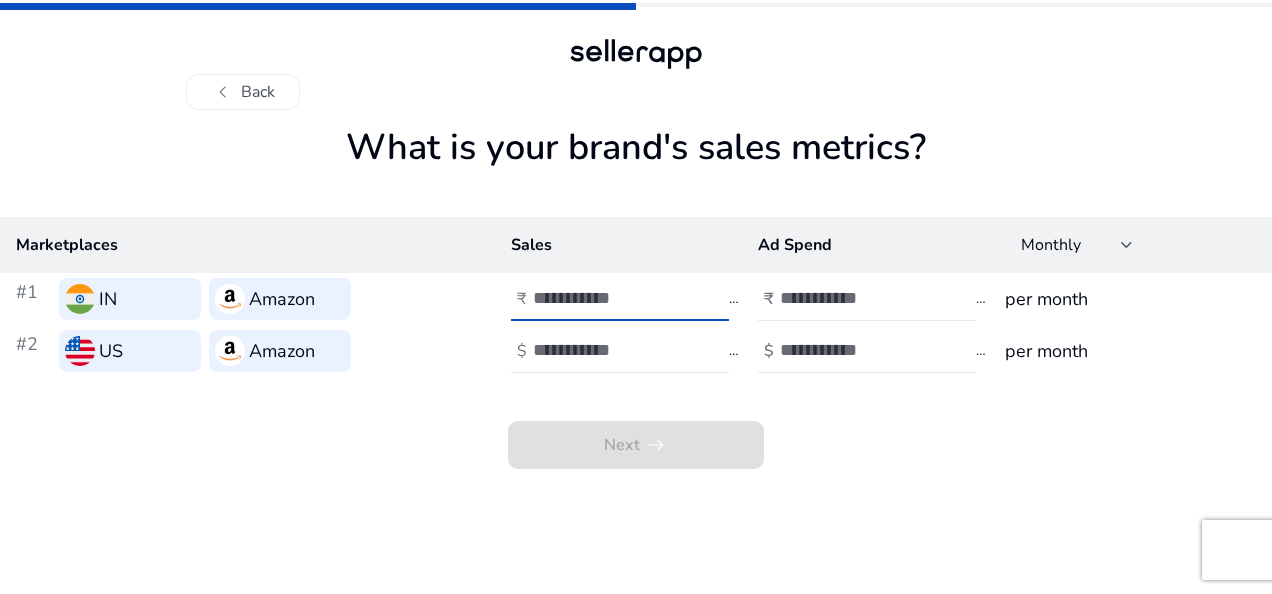 type on "*" 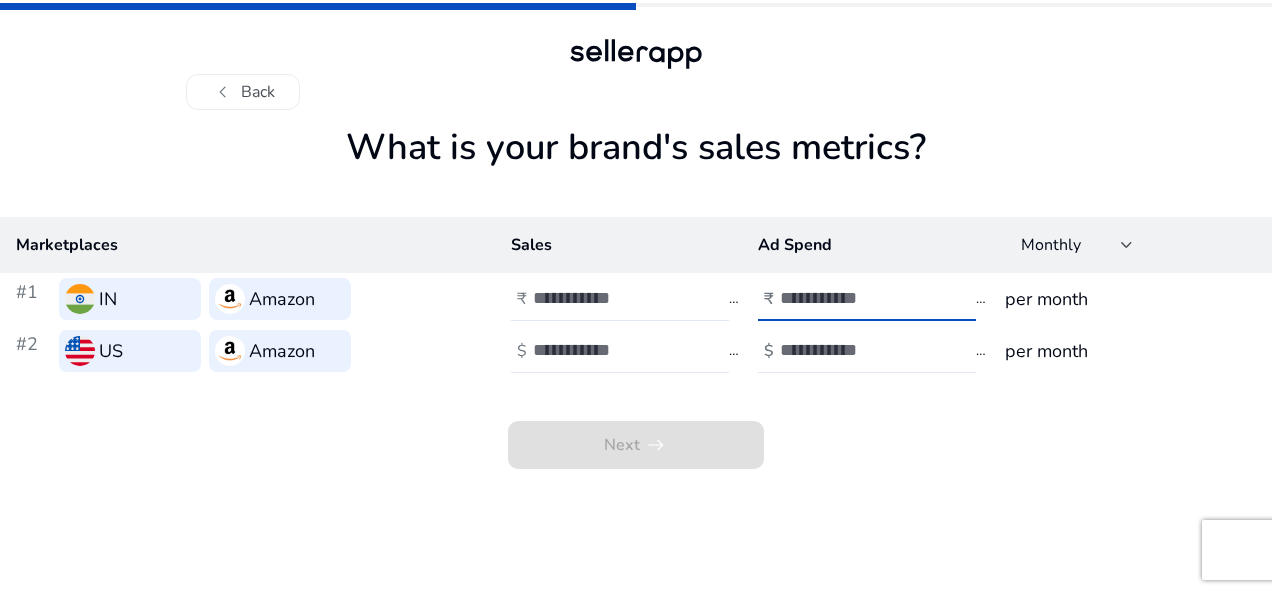 click at bounding box center [847, 298] 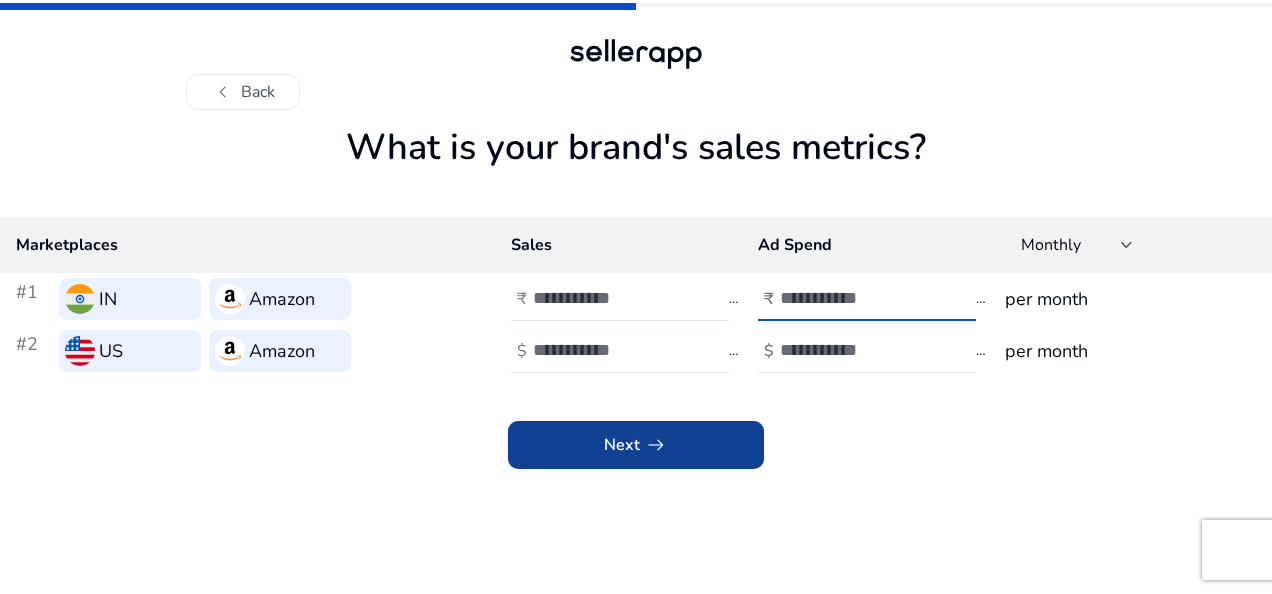 type on "*" 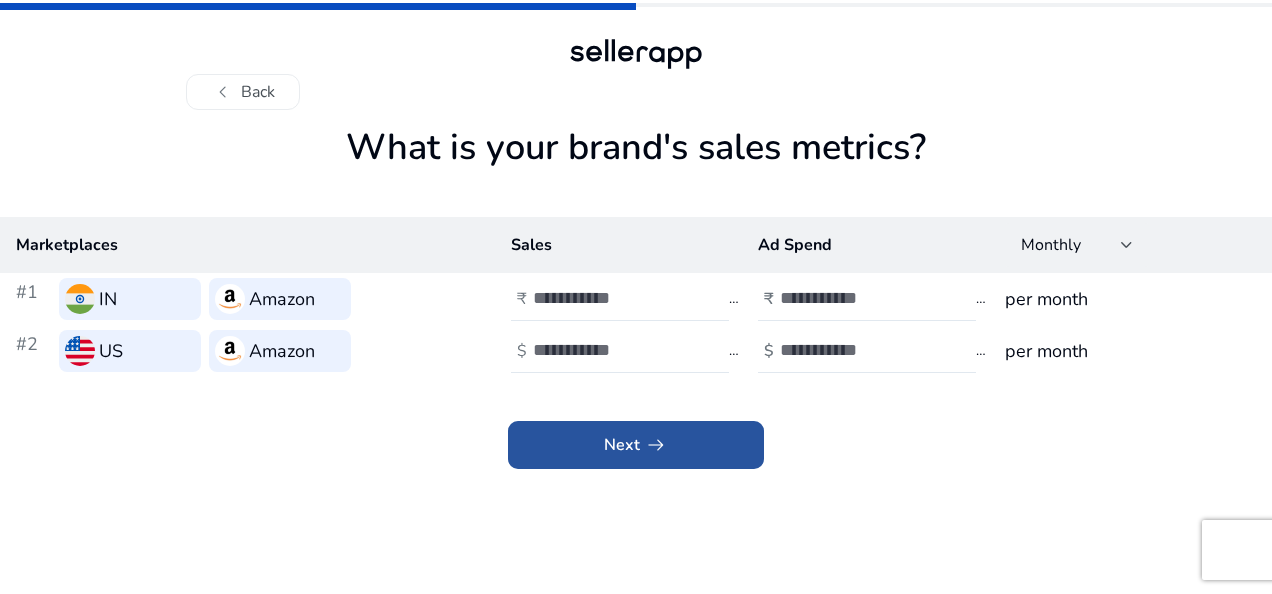 click 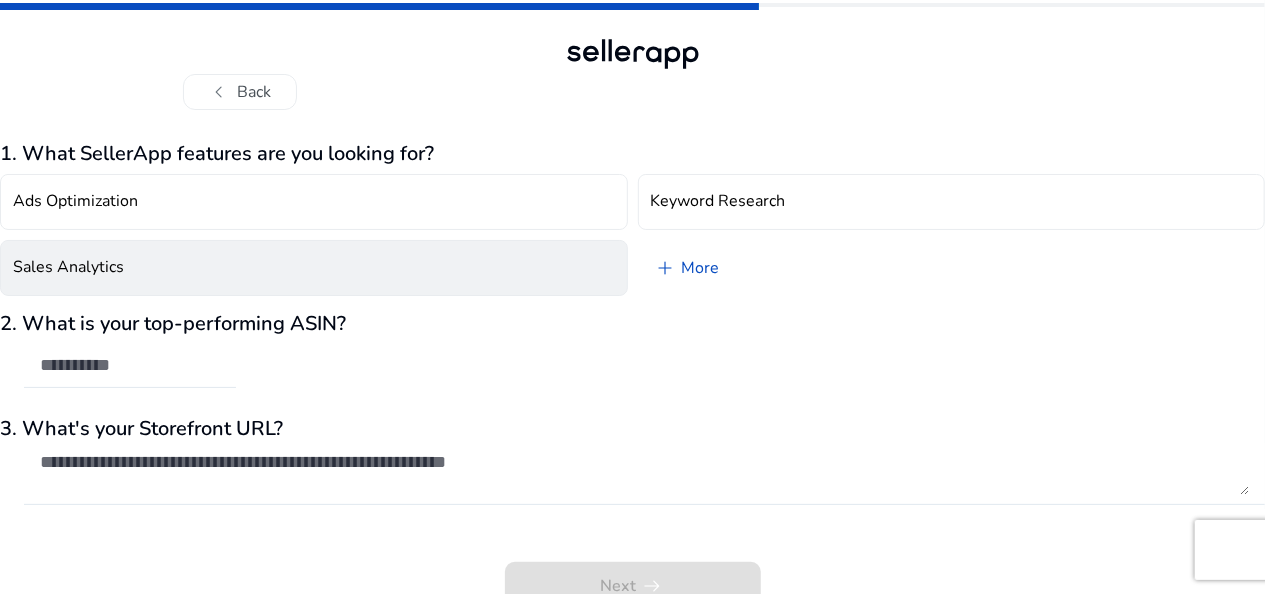 click on "Sales Analytics" 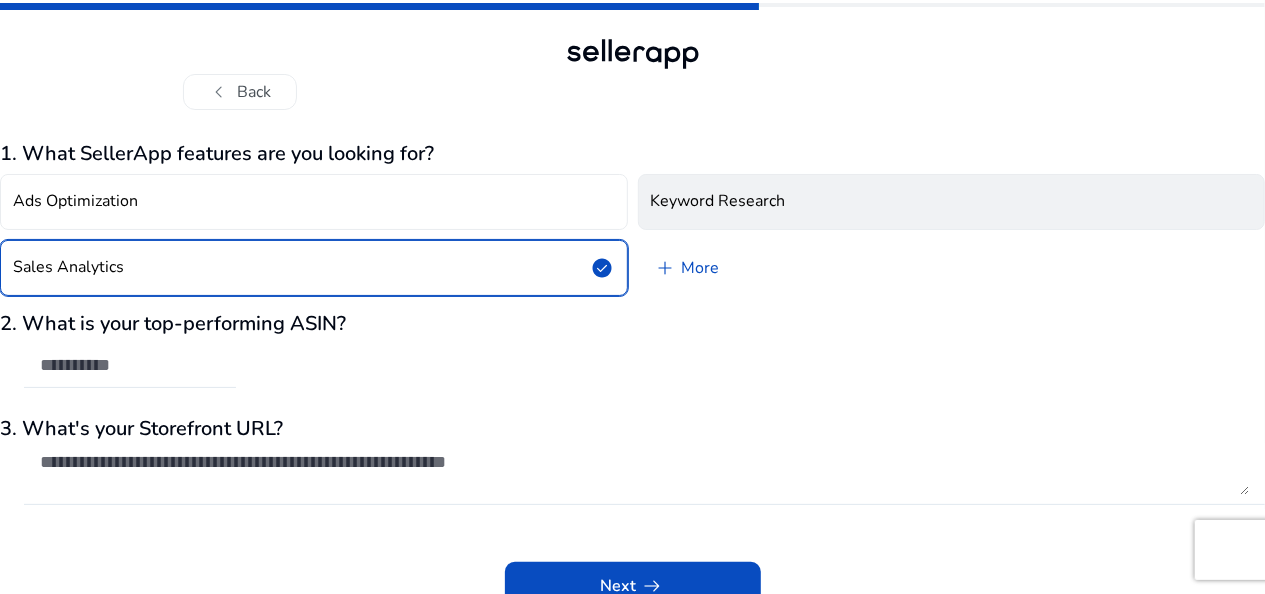 click on "Keyword Research" 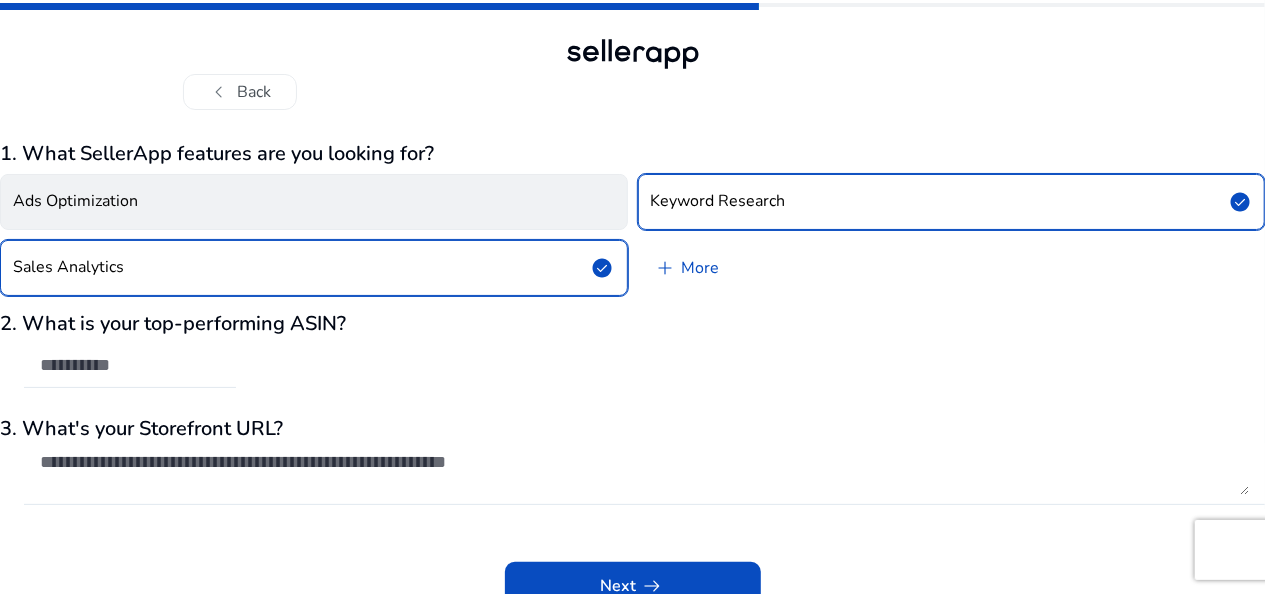 click on "Ads Optimization" 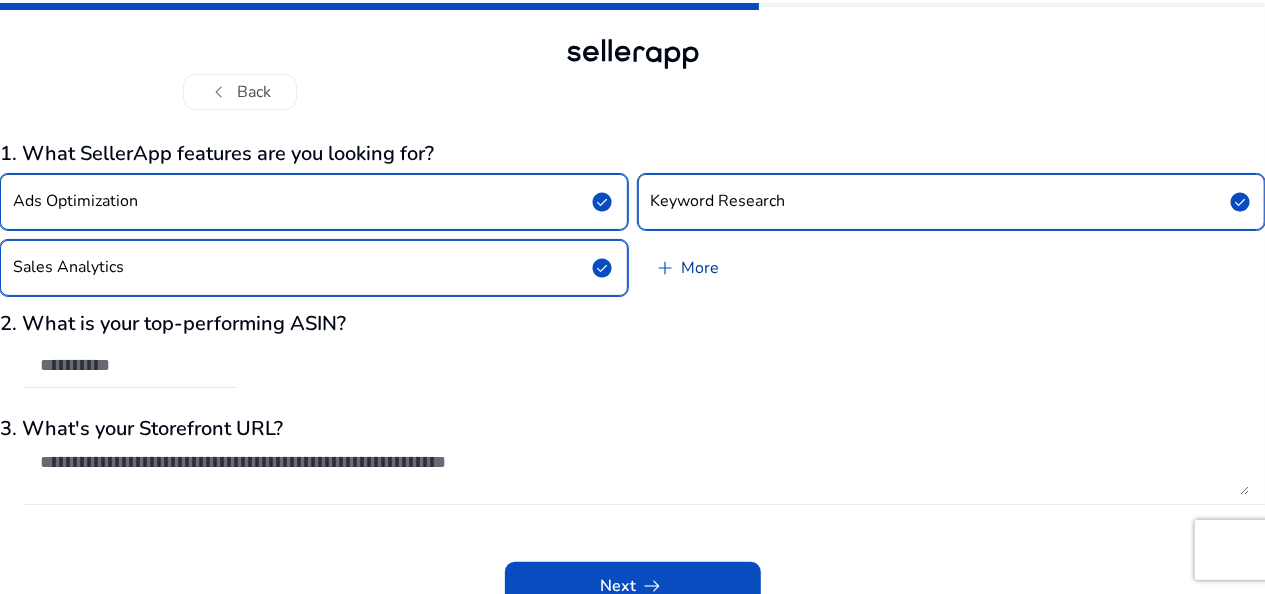 click on "add" 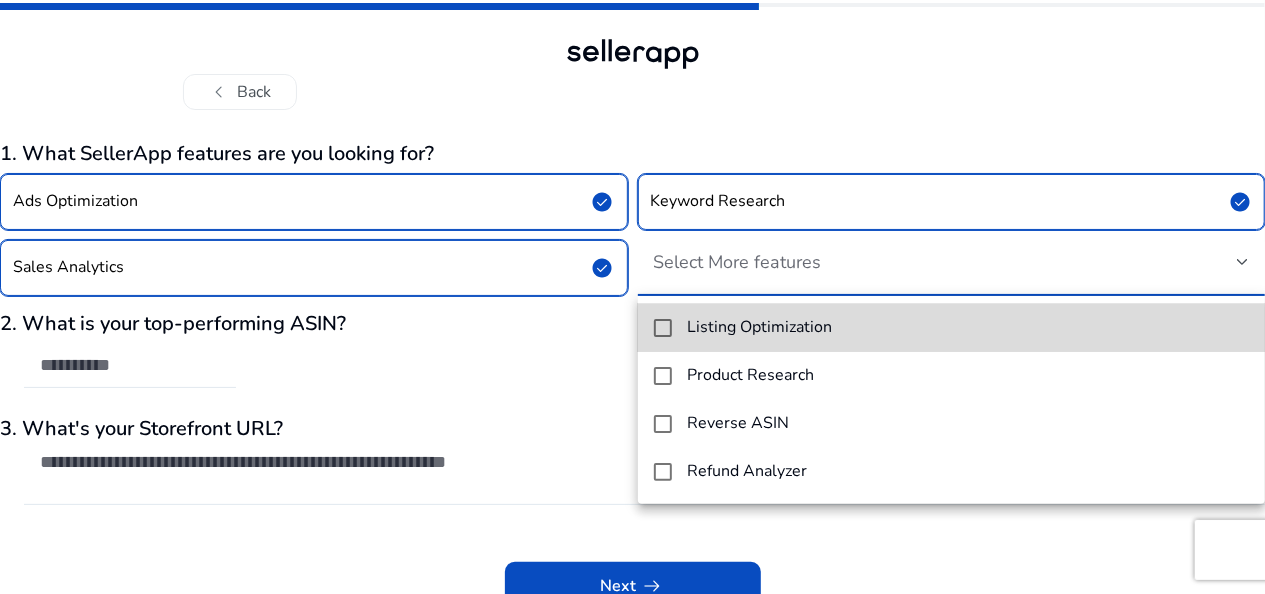 click at bounding box center (663, 328) 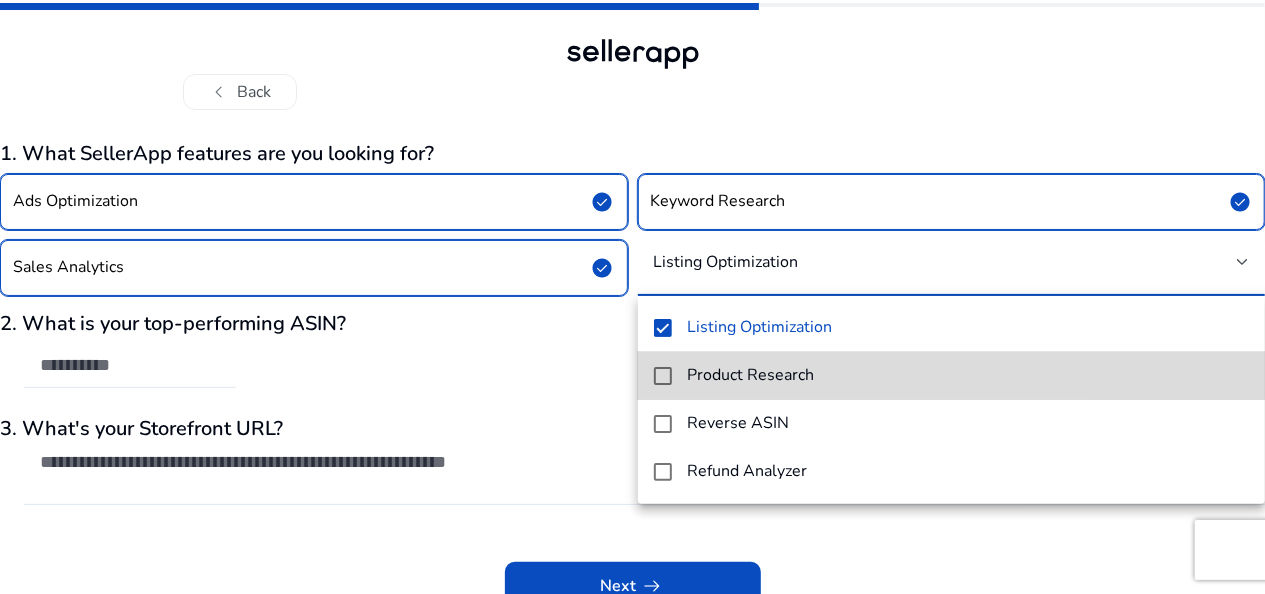 click at bounding box center [663, 376] 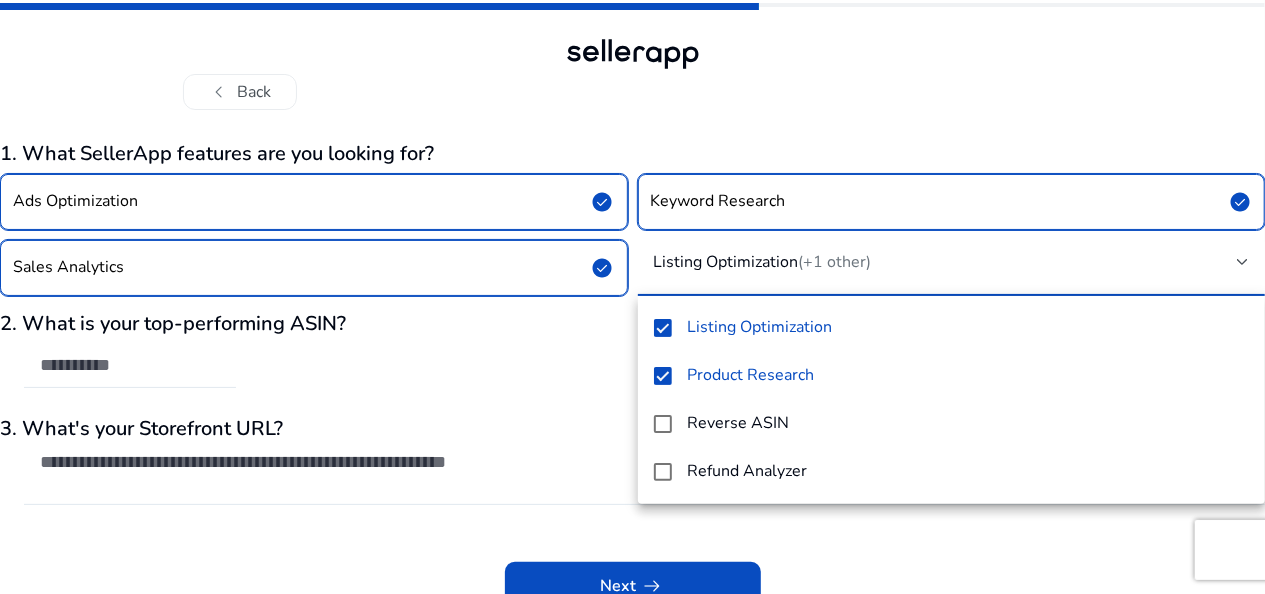 click at bounding box center (632, 297) 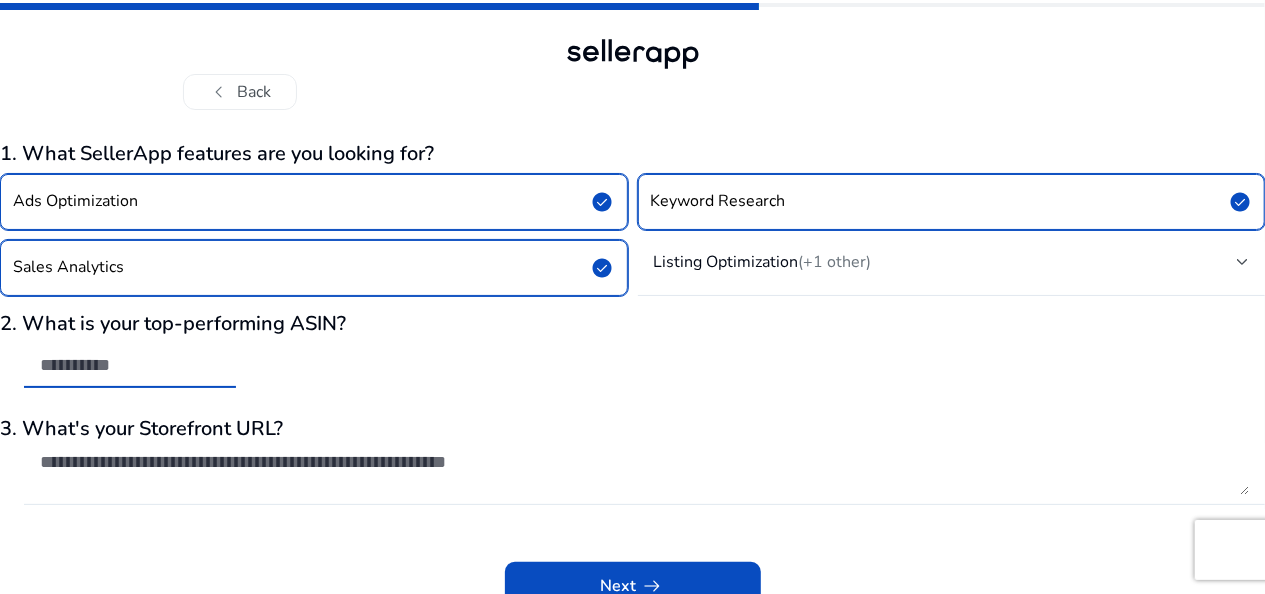 click at bounding box center (130, 365) 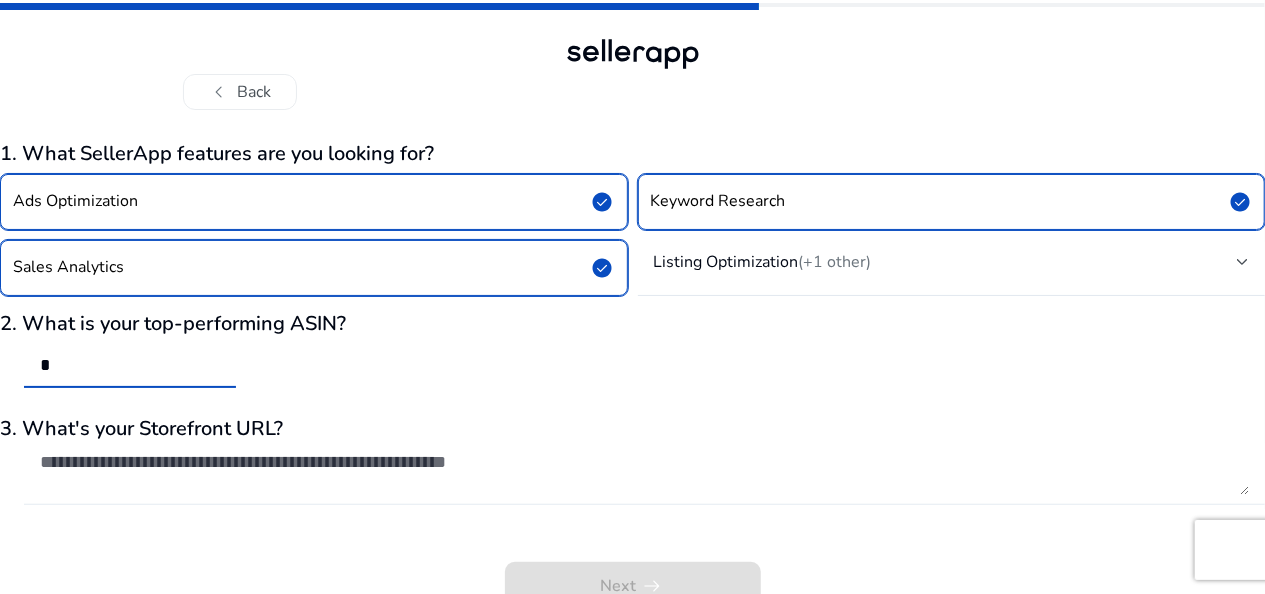 type on "*" 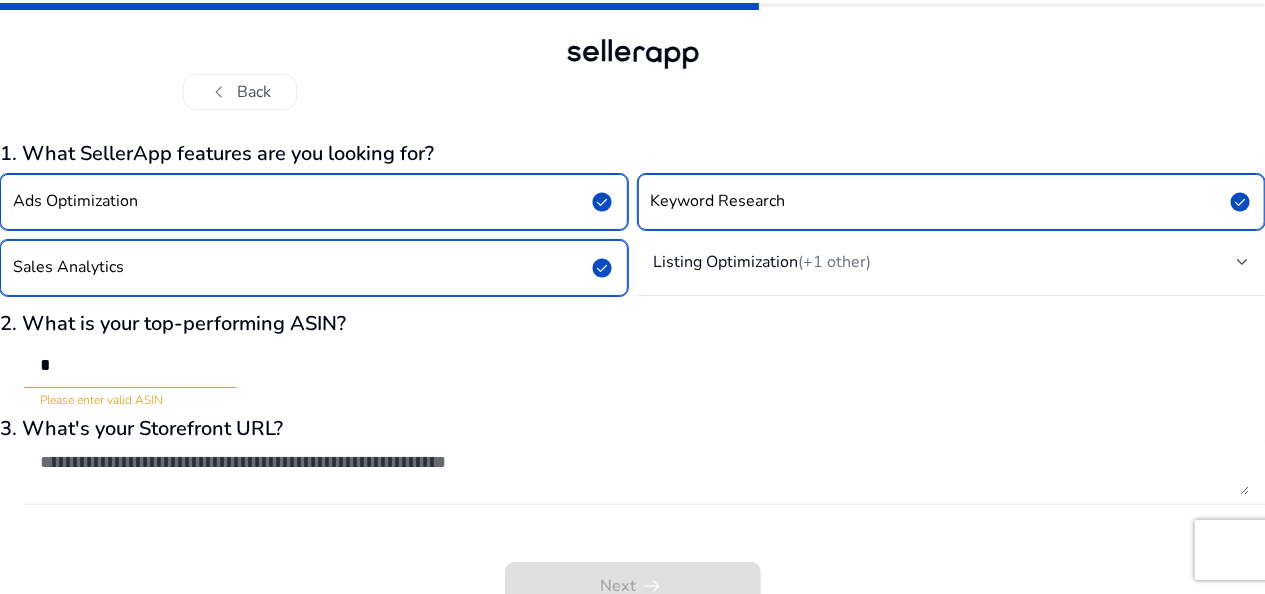 click 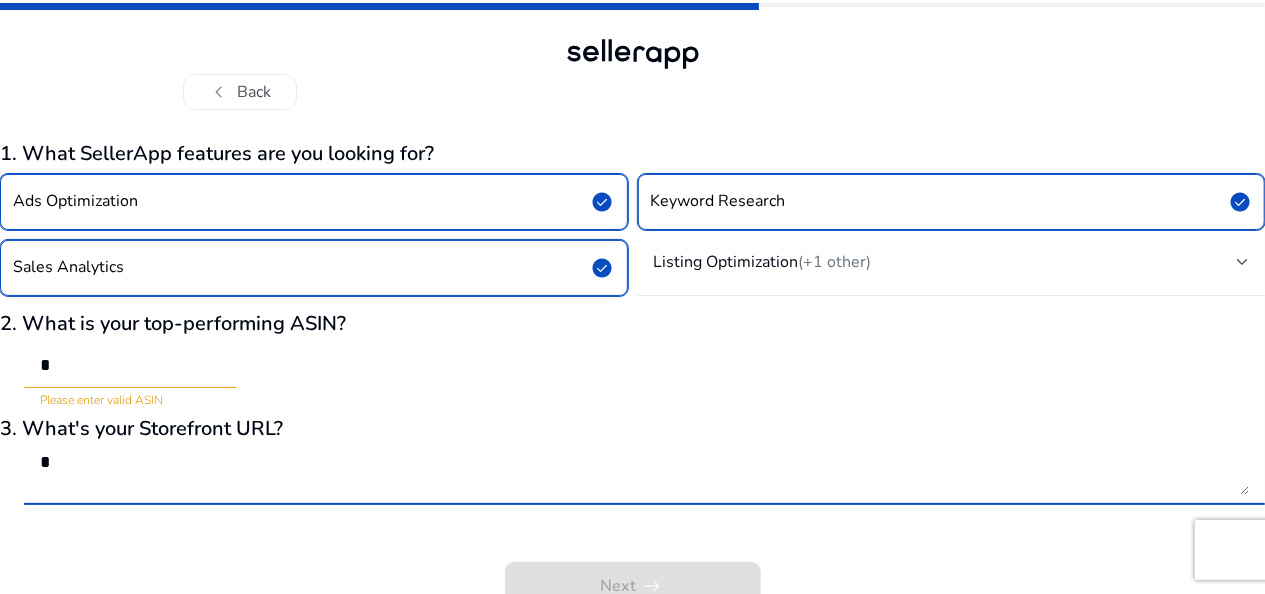 type on "*" 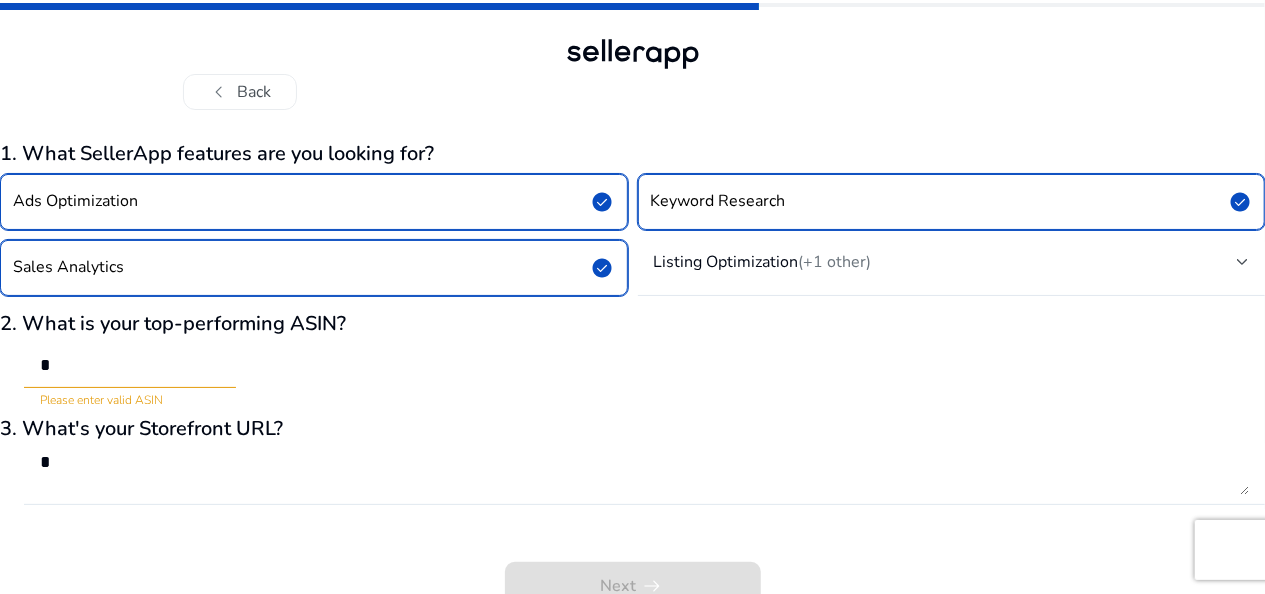 click on "Next   arrow_right_alt" 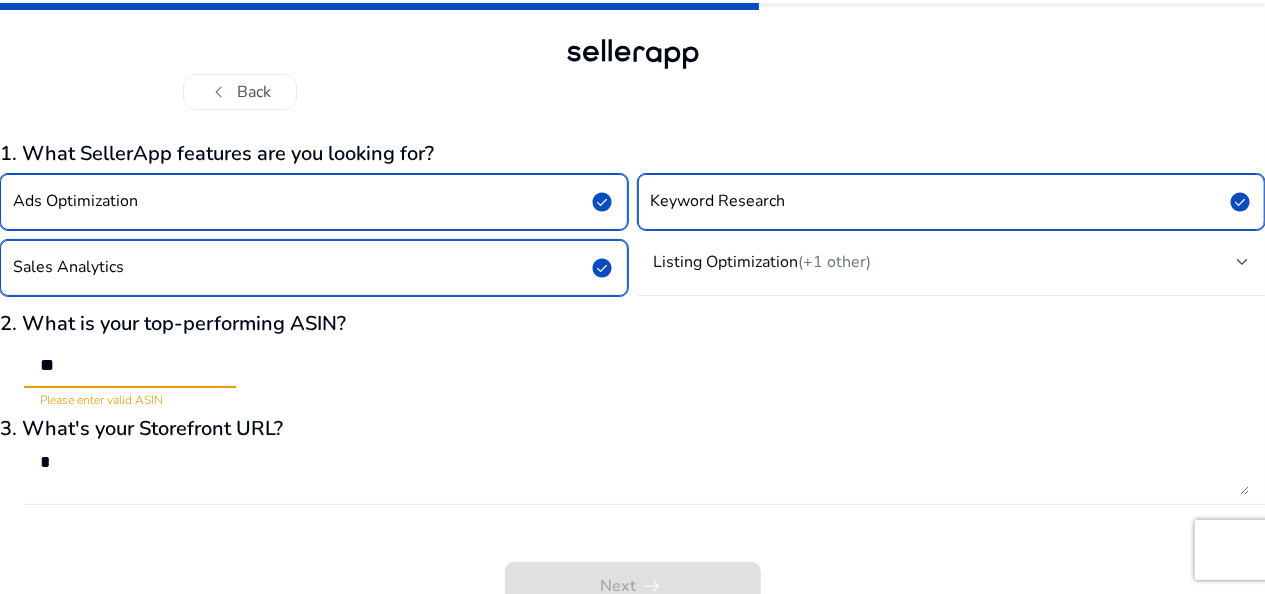 type on "*" 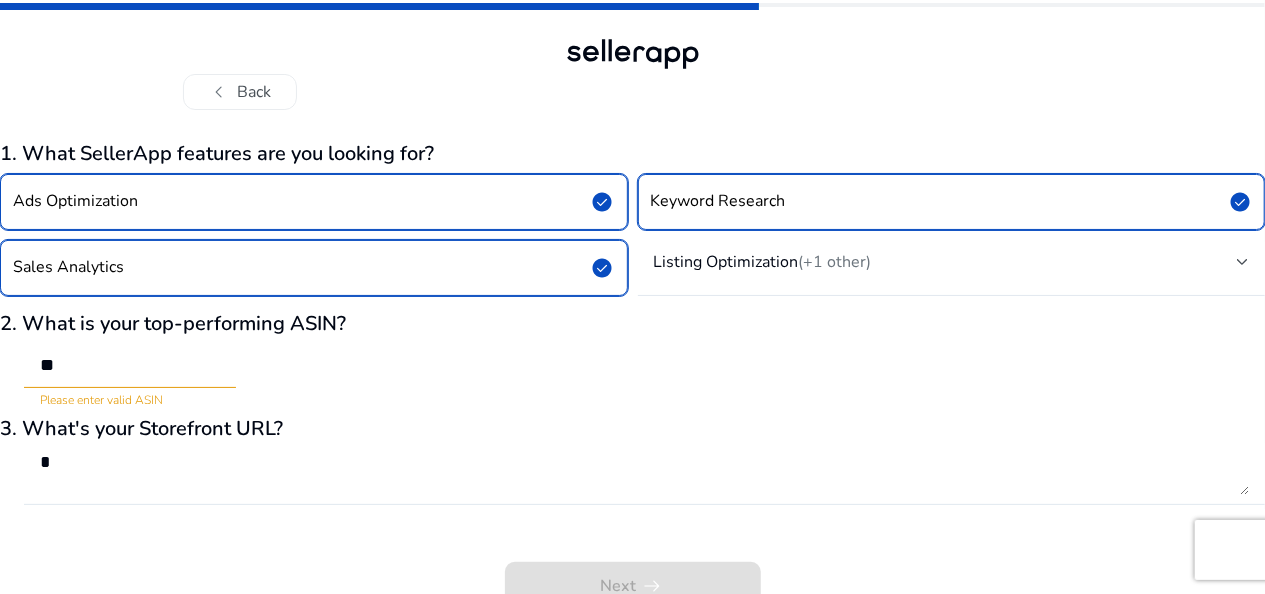 click on "2. What is your top-performing ASIN? ** Please enter valid ASIN" 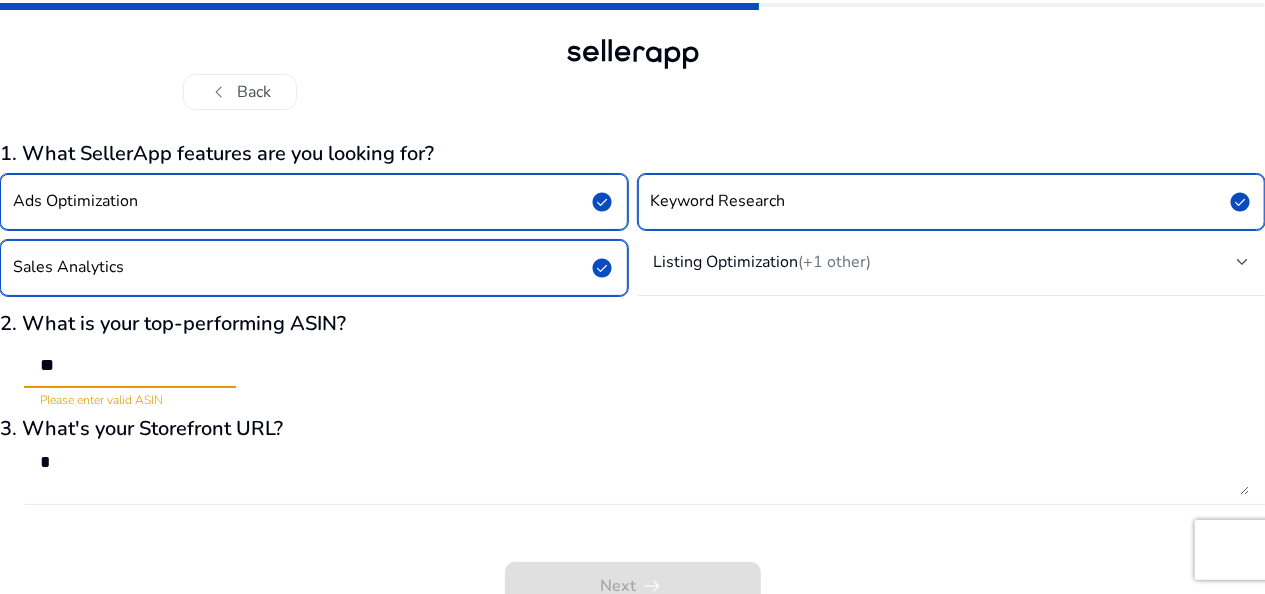 type on "*" 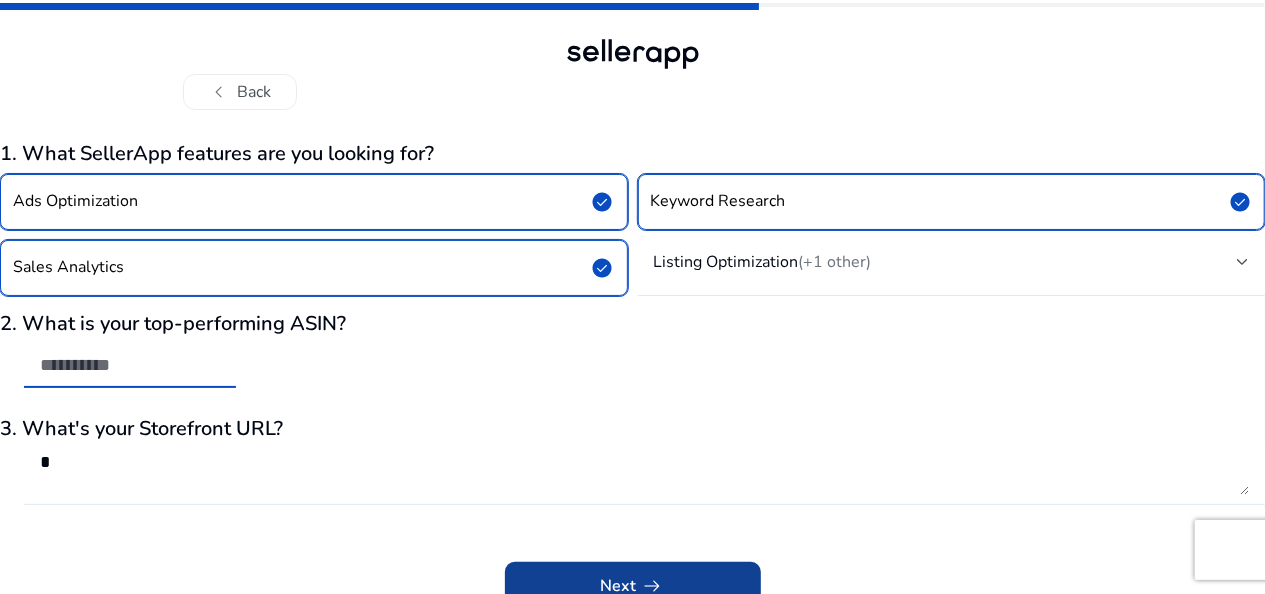 type 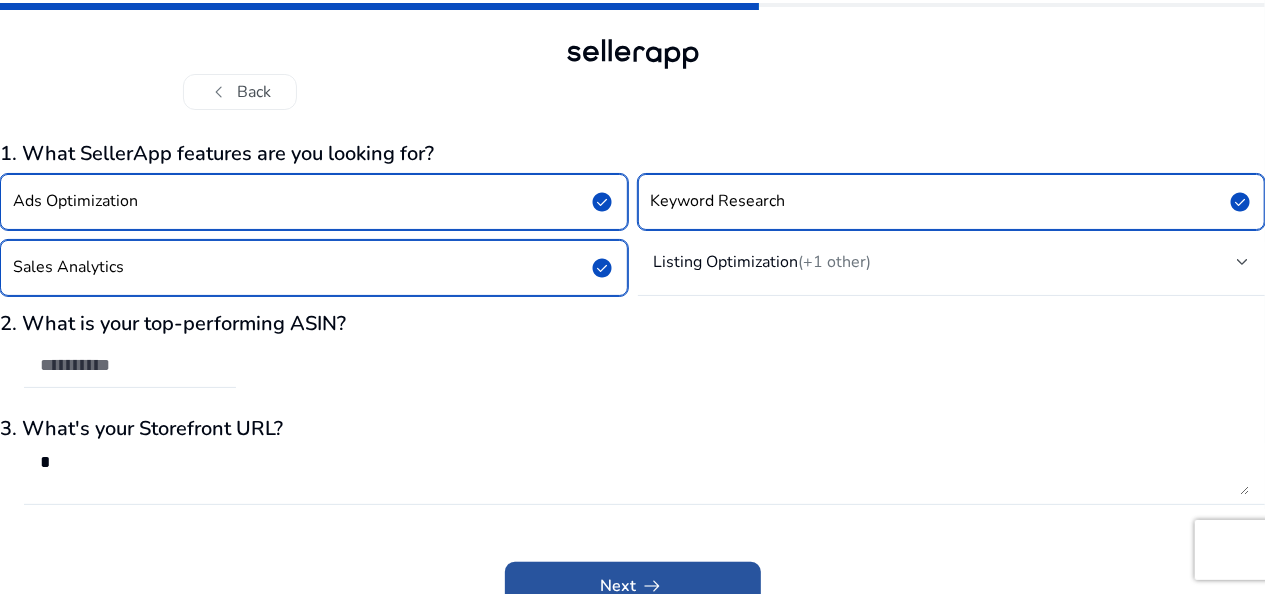 click 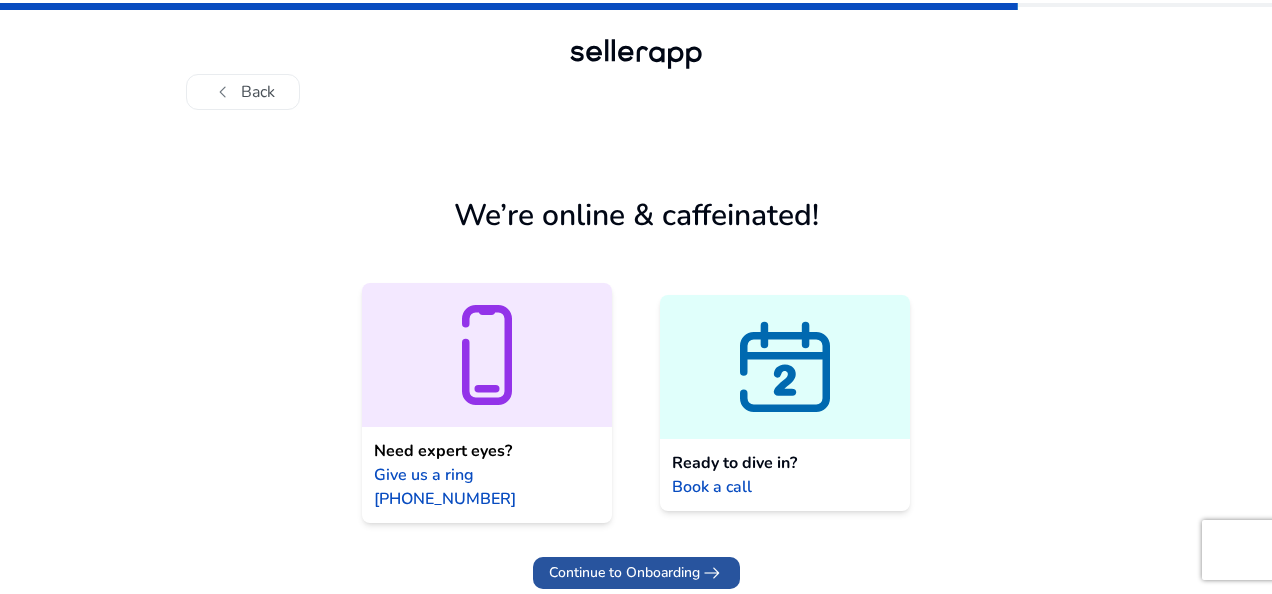 click on "Continue to Onboarding" 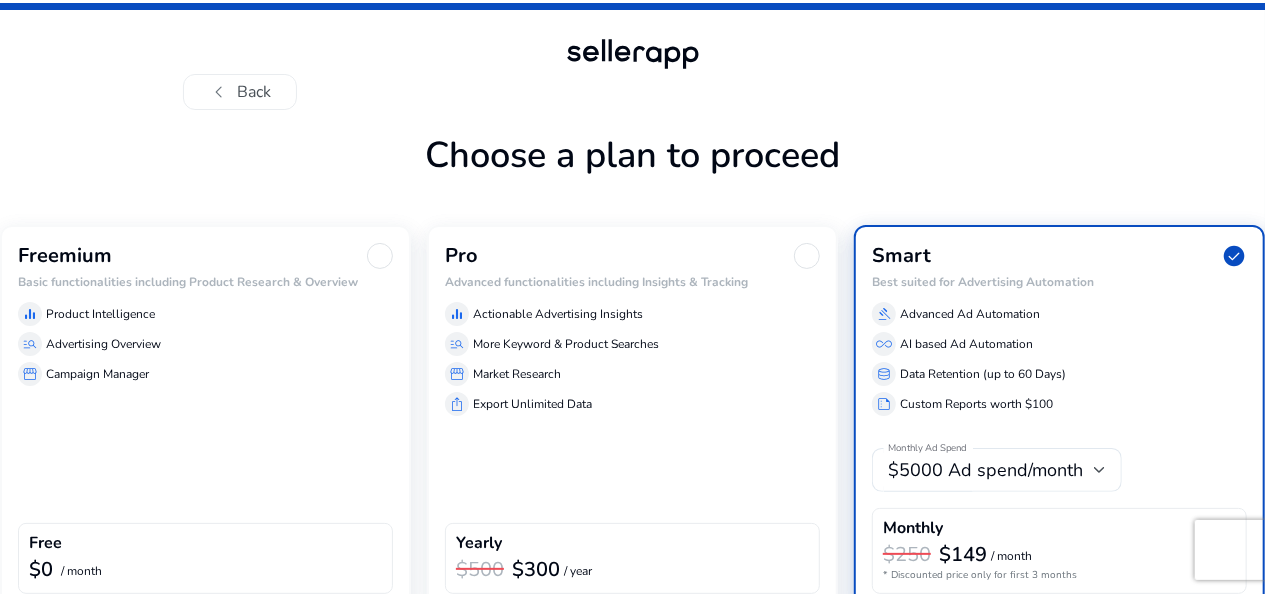 click on "Freemium Basic functionalities including Product Research & Overview  equalizer  Product Intelligence  manage_search  Advertising Overview  storefront  Campaign Manager  Free  $0  / month" 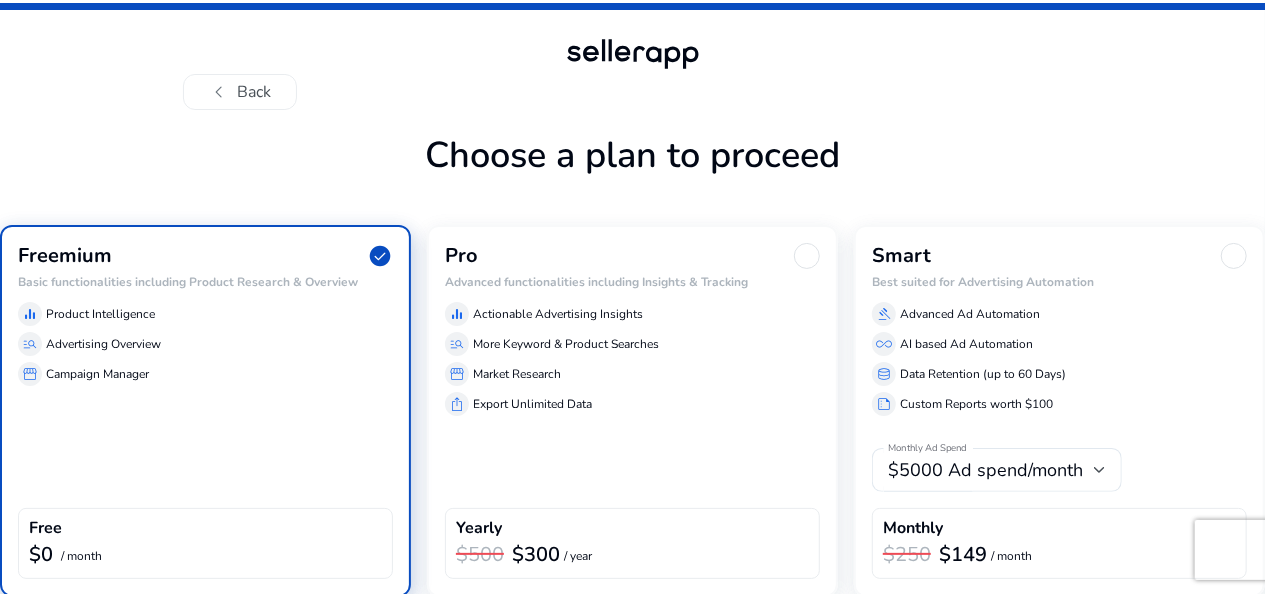 click on "Freemium  check_circle  Basic functionalities including Product Research & Overview  equalizer  Product Intelligence  manage_search  Advertising Overview  storefront  Campaign Manager  Free  $0  / month" 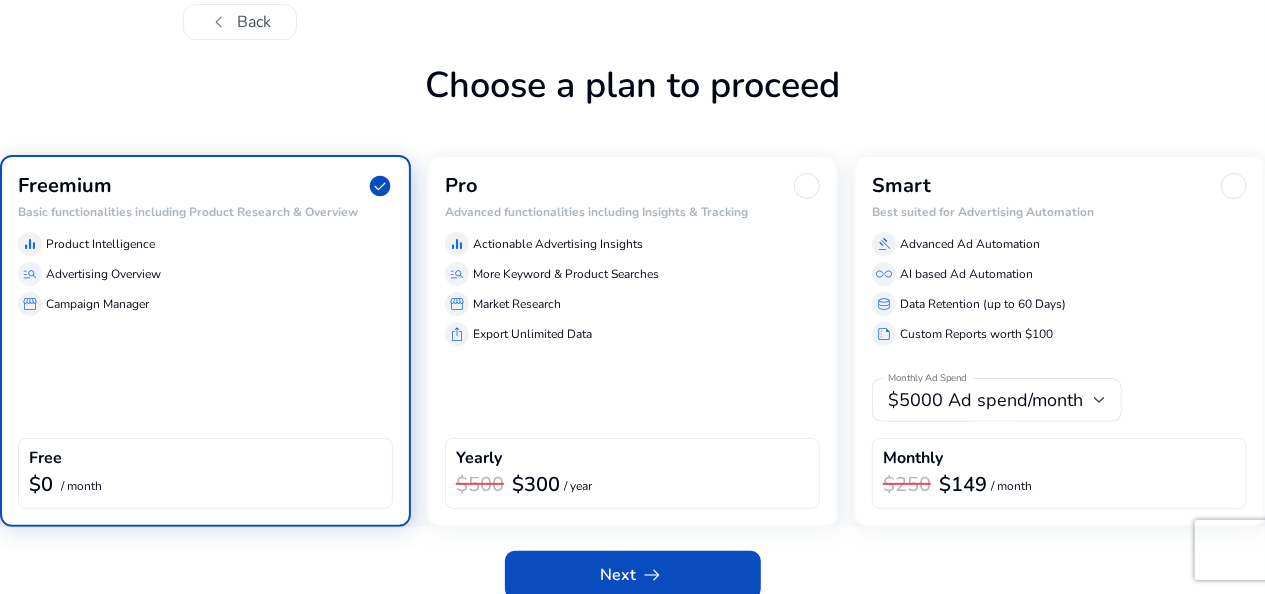 scroll, scrollTop: 80, scrollLeft: 0, axis: vertical 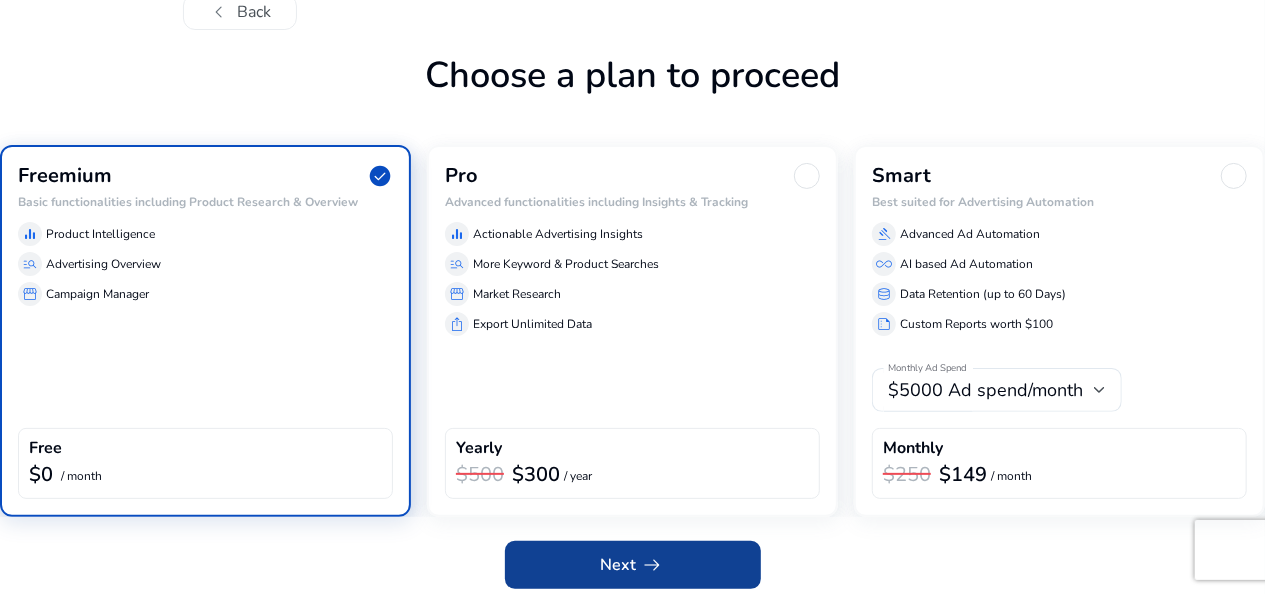click on "arrow_right_alt" 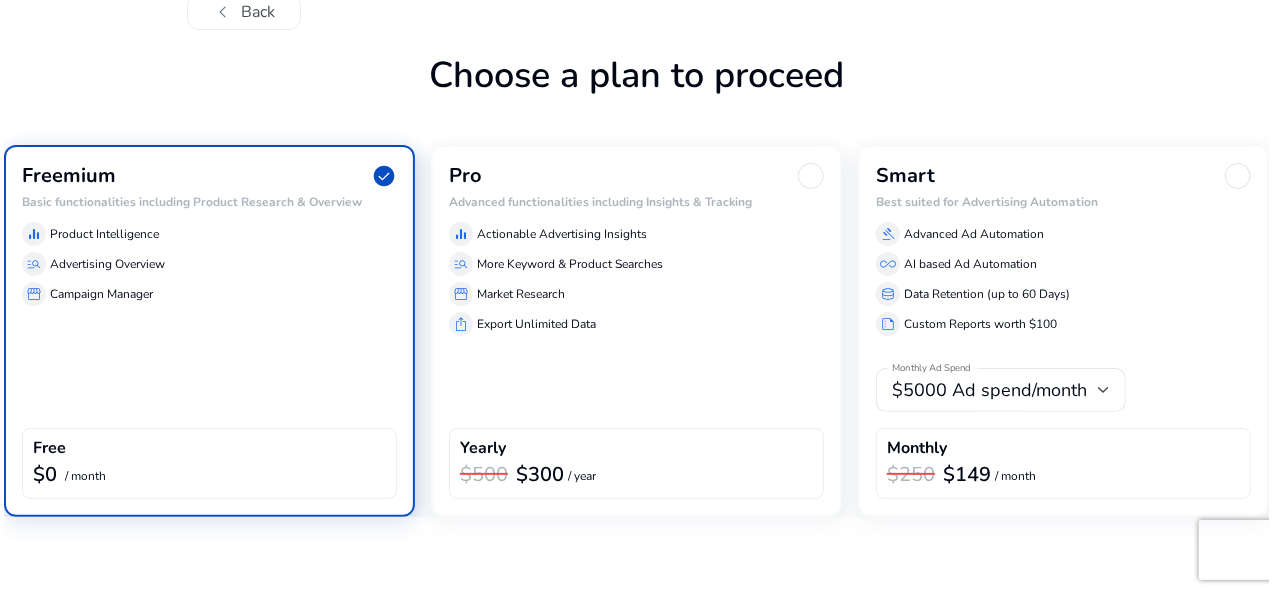 scroll, scrollTop: 0, scrollLeft: 0, axis: both 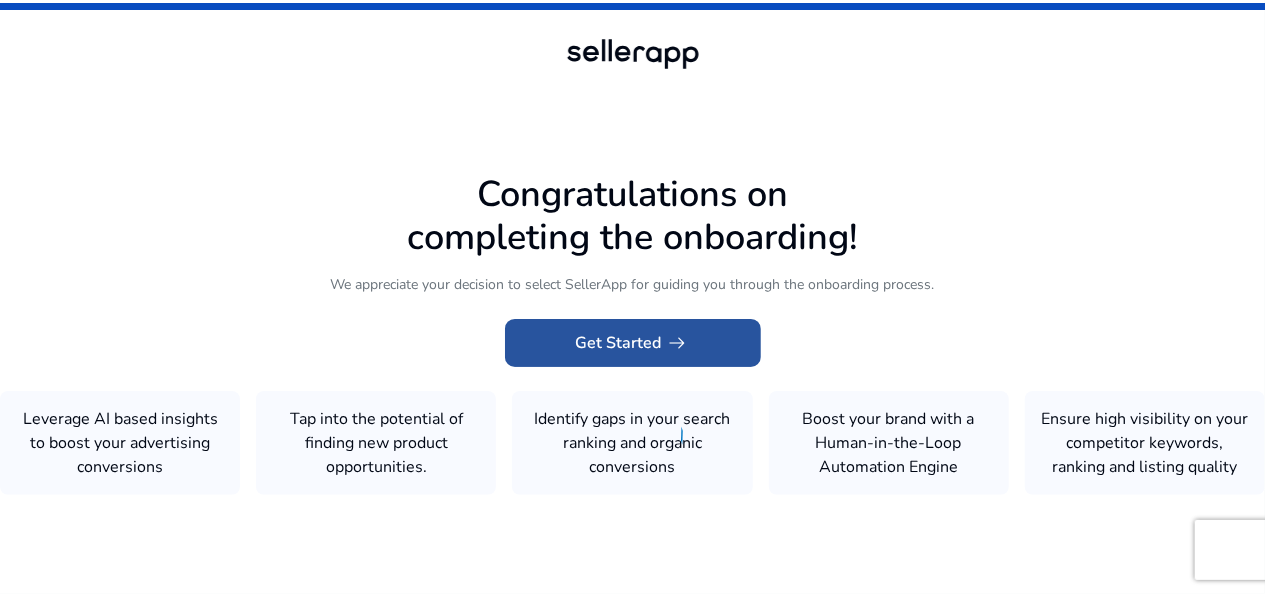 click on "arrow_right_alt" 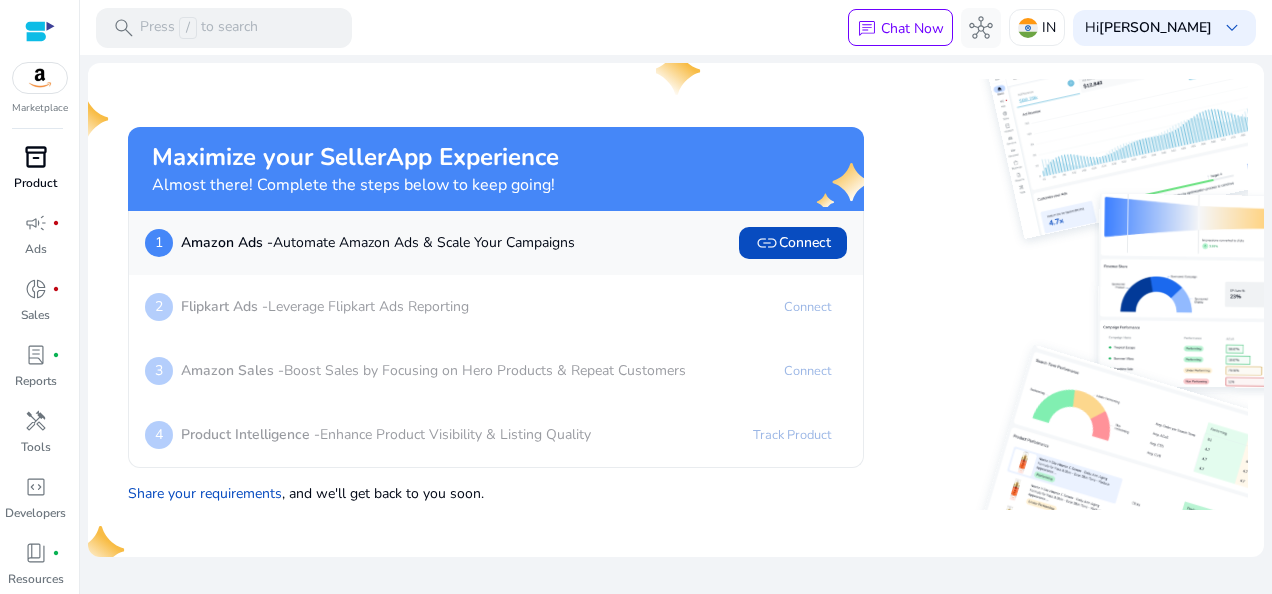 click on "inventory_2" at bounding box center (36, 157) 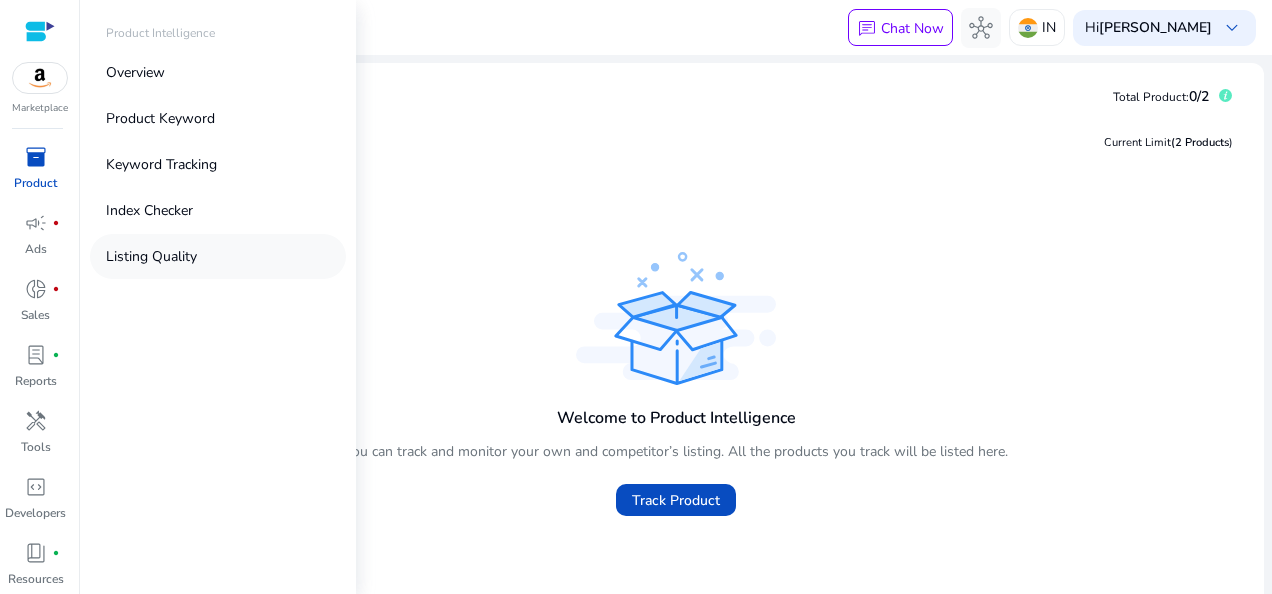 click on "Listing Quality" at bounding box center (151, 256) 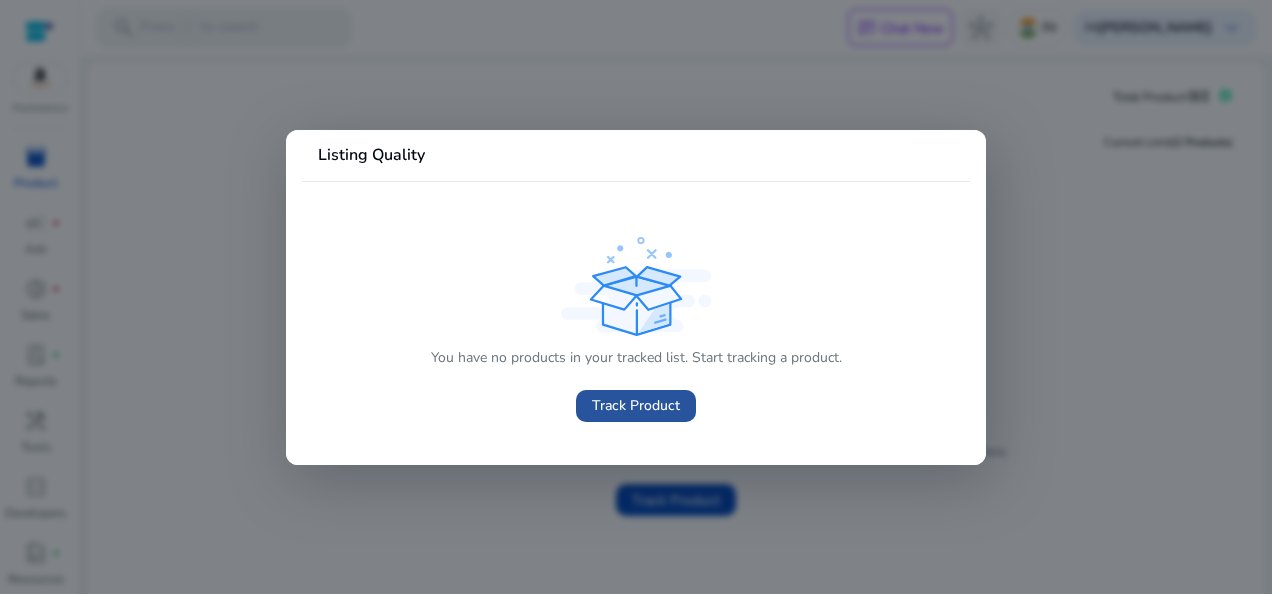 click on "Track Product" 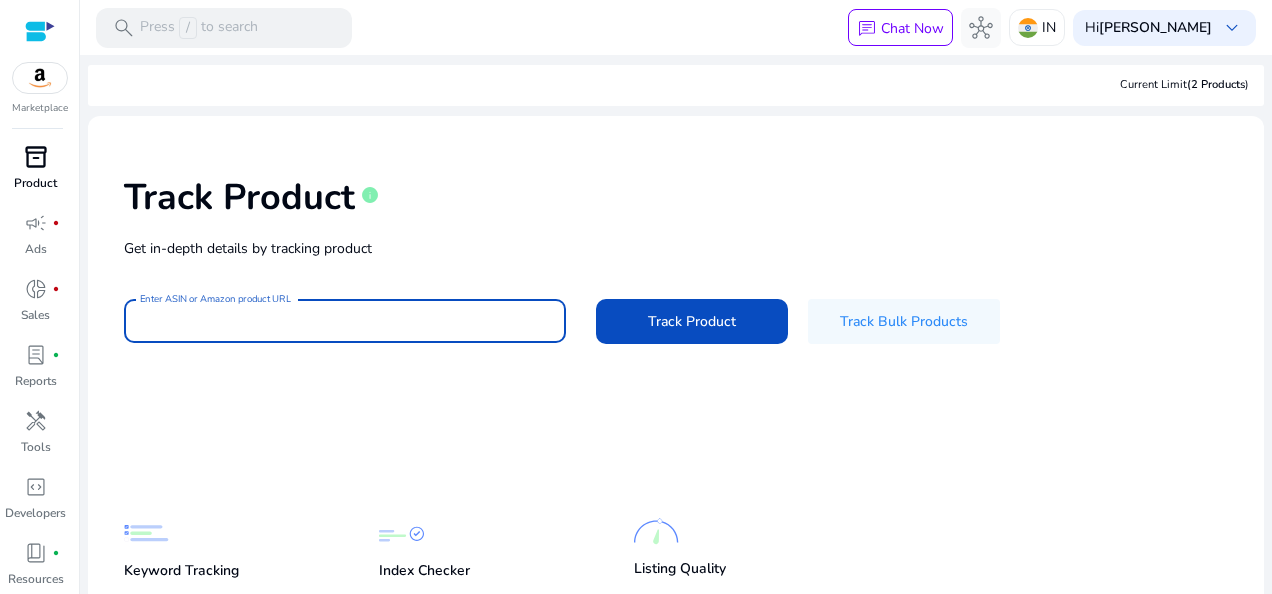 click on "Enter ASIN or Amazon product URL" at bounding box center (345, 321) 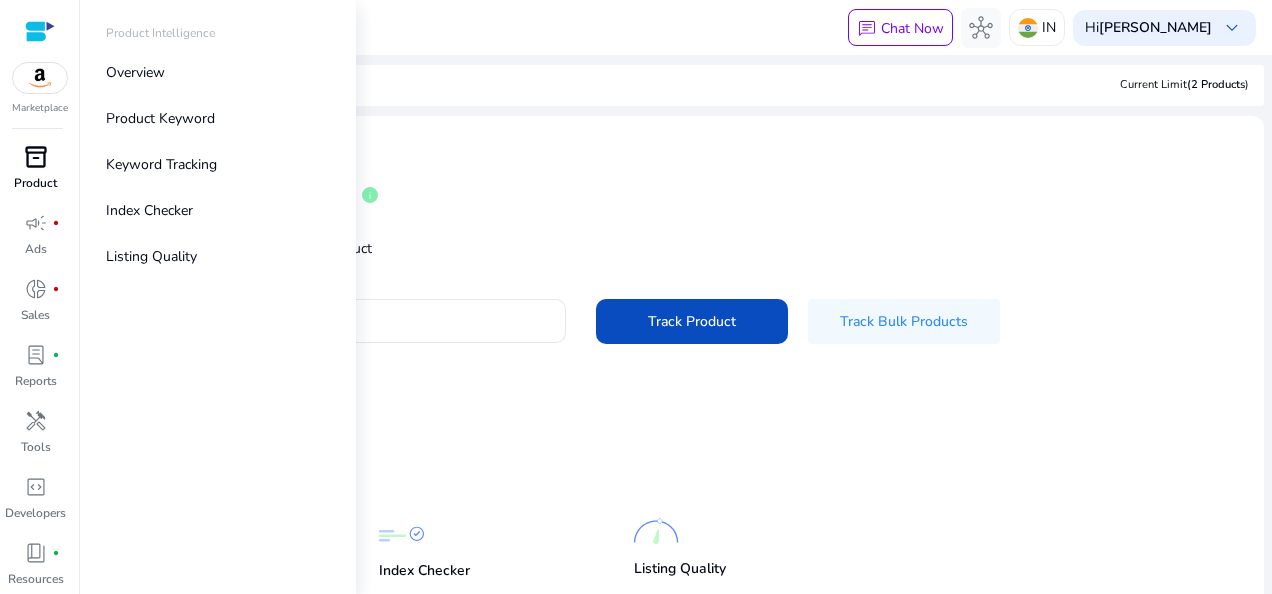 click on "inventory_2" at bounding box center (36, 157) 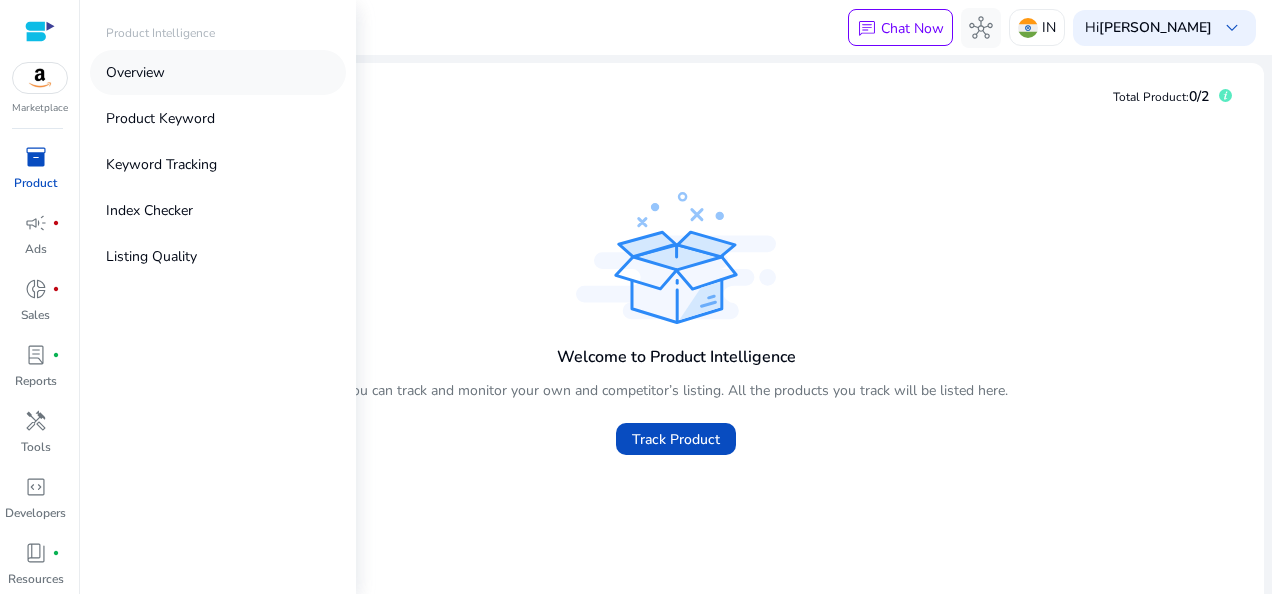 scroll, scrollTop: 0, scrollLeft: 0, axis: both 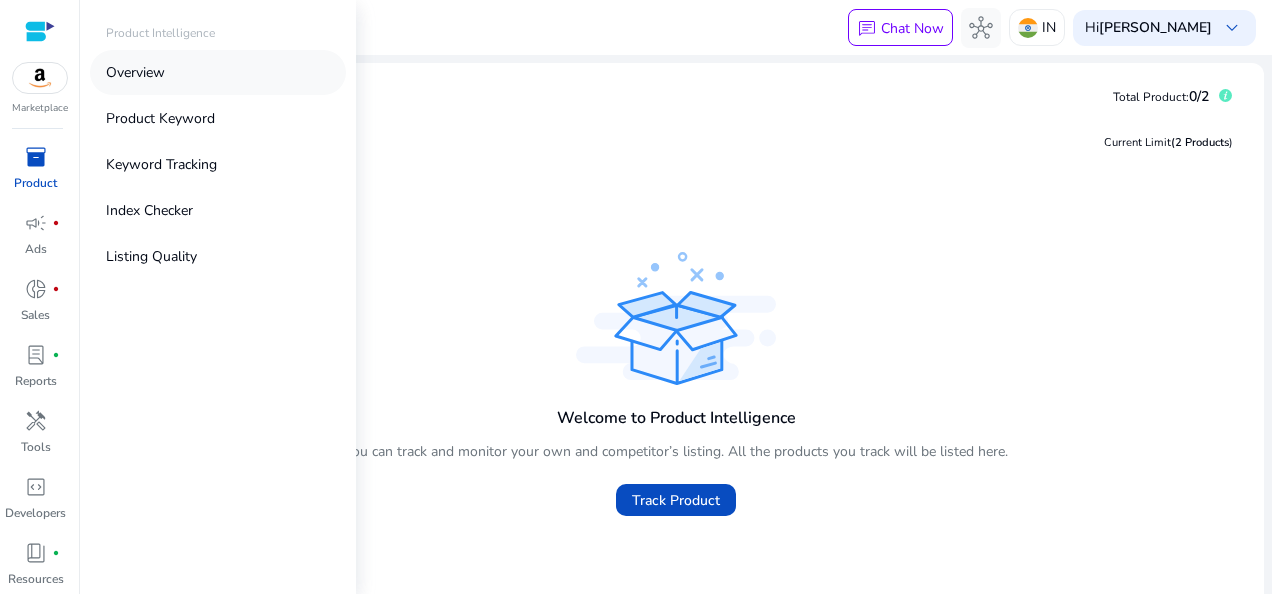 click on "Overview" at bounding box center (218, 72) 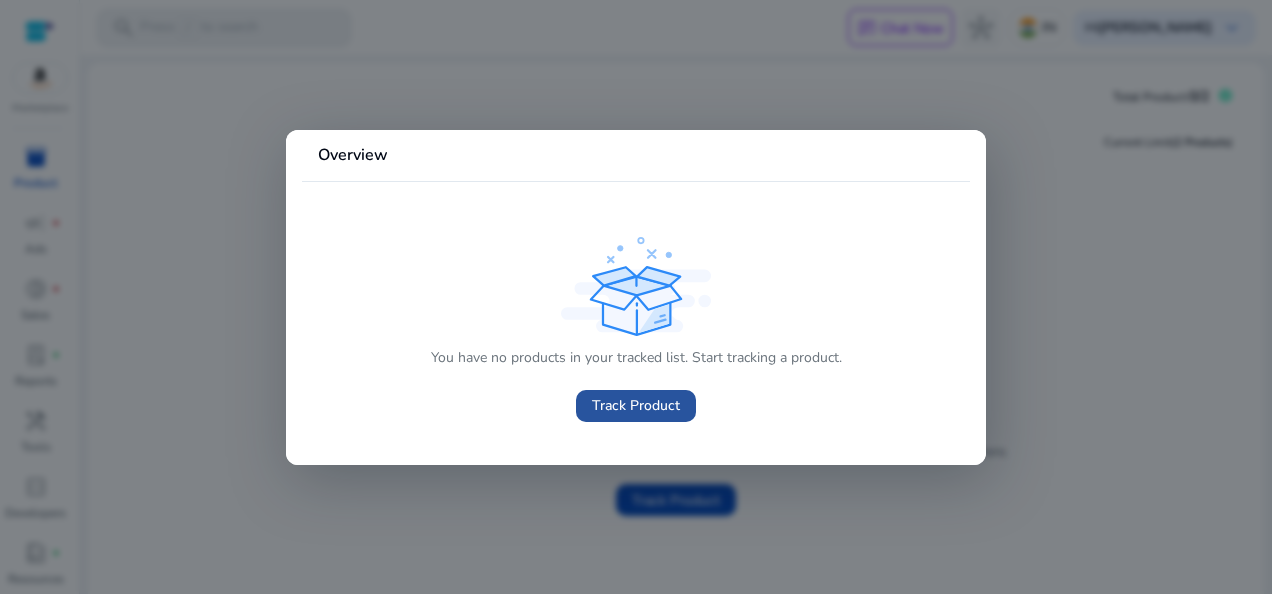 click on "Track Product" 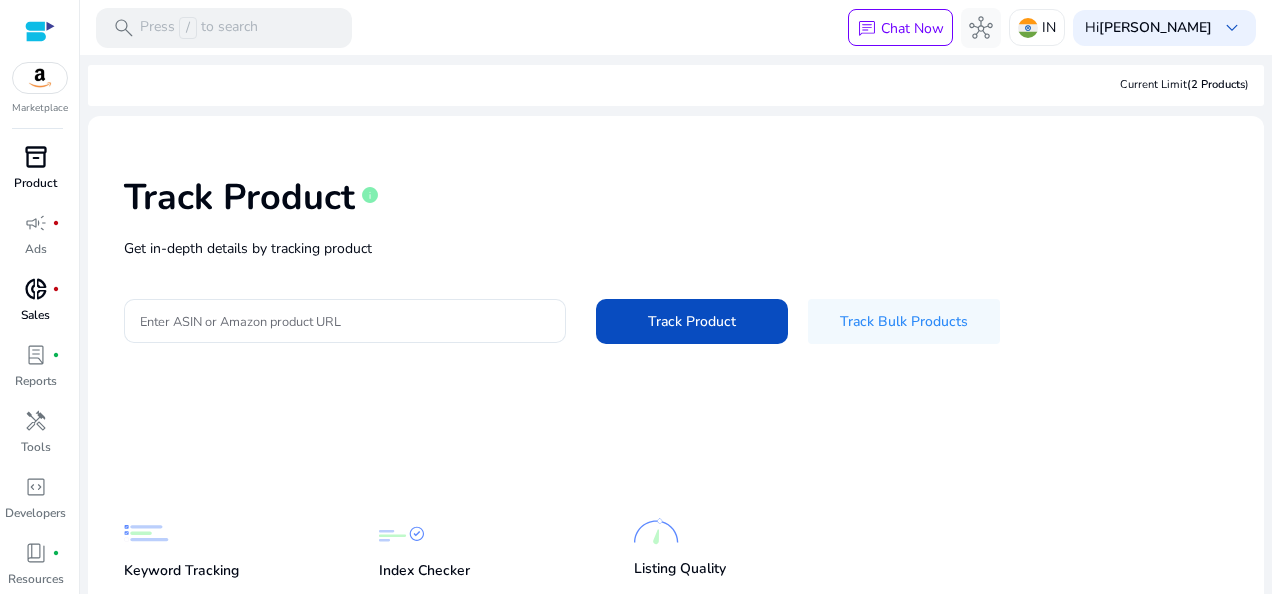 click on "Sales" at bounding box center (35, 315) 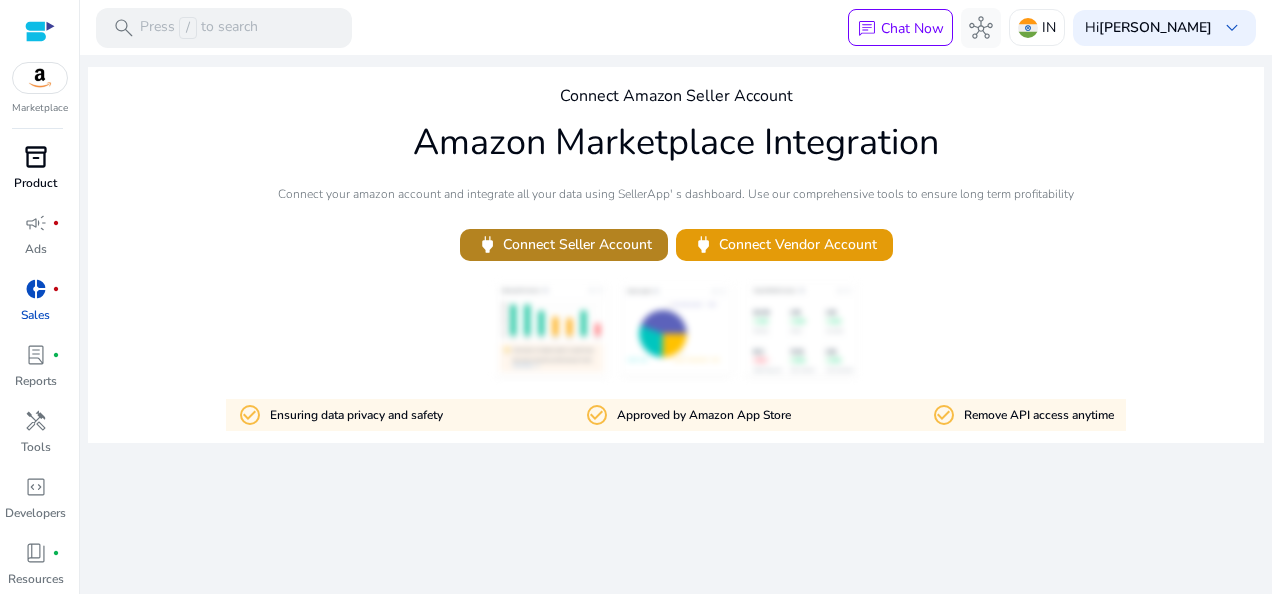 click on "power   Connect Seller Account" 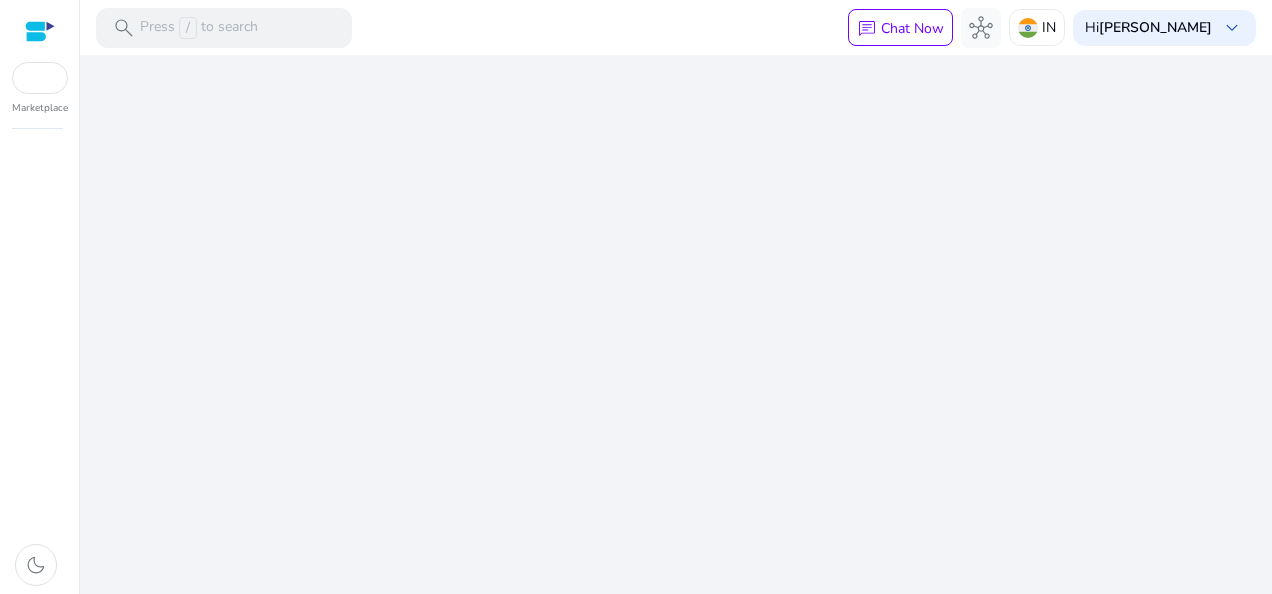 scroll, scrollTop: 0, scrollLeft: 0, axis: both 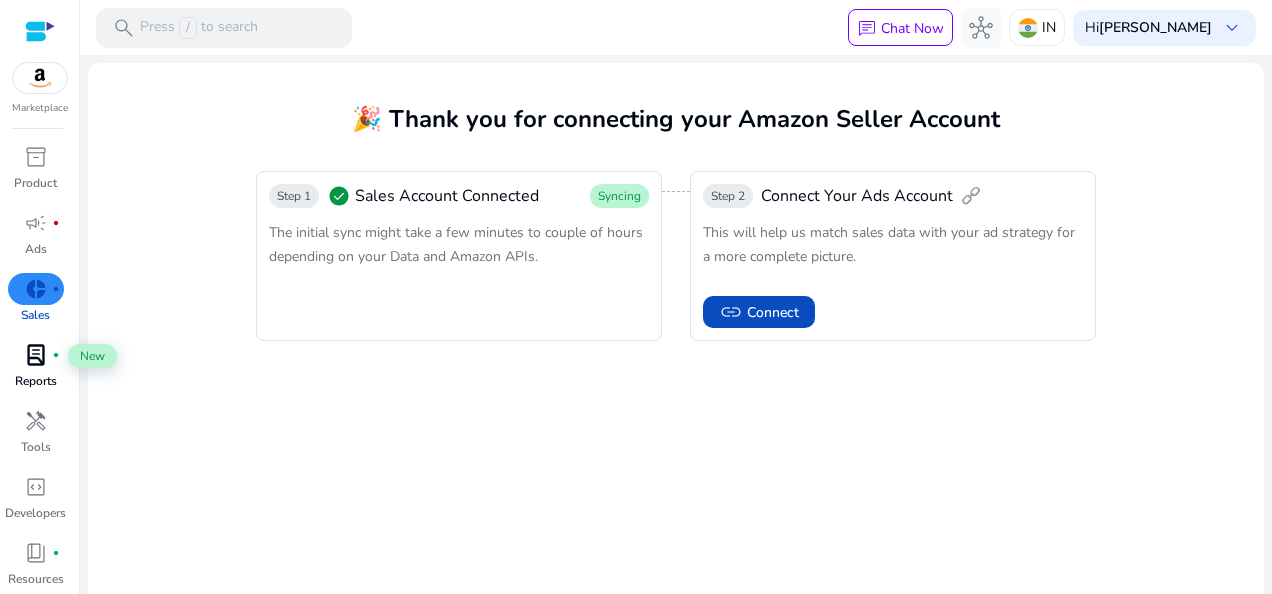 click on "lab_profile" at bounding box center (36, 355) 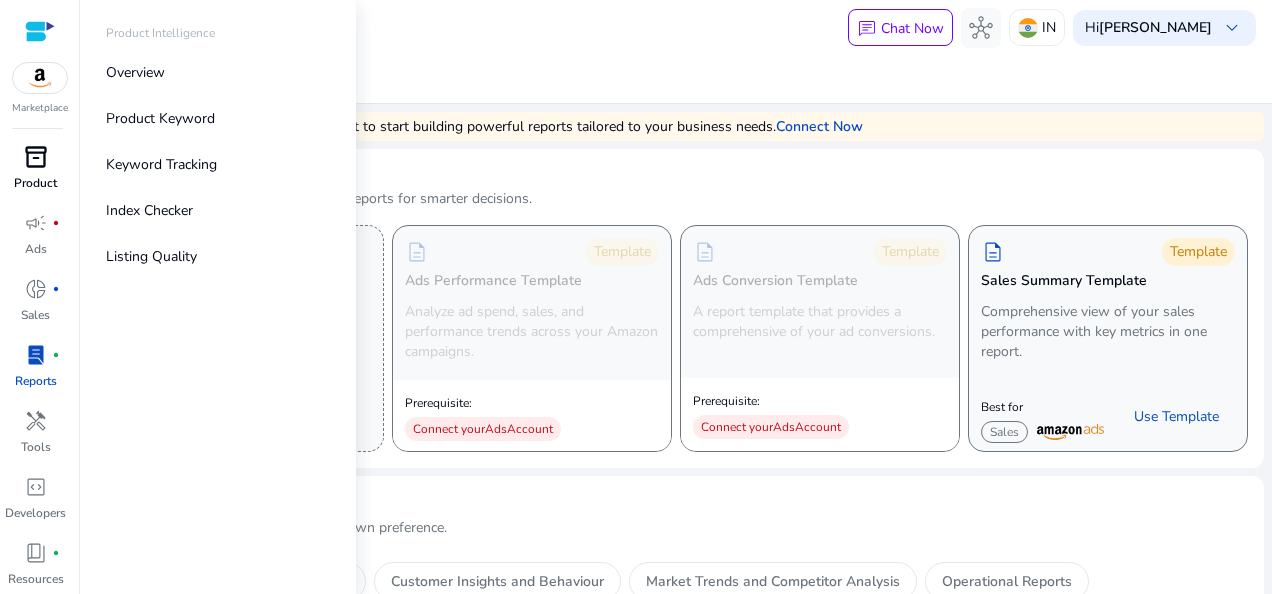 click on "inventory_2" at bounding box center [36, 157] 